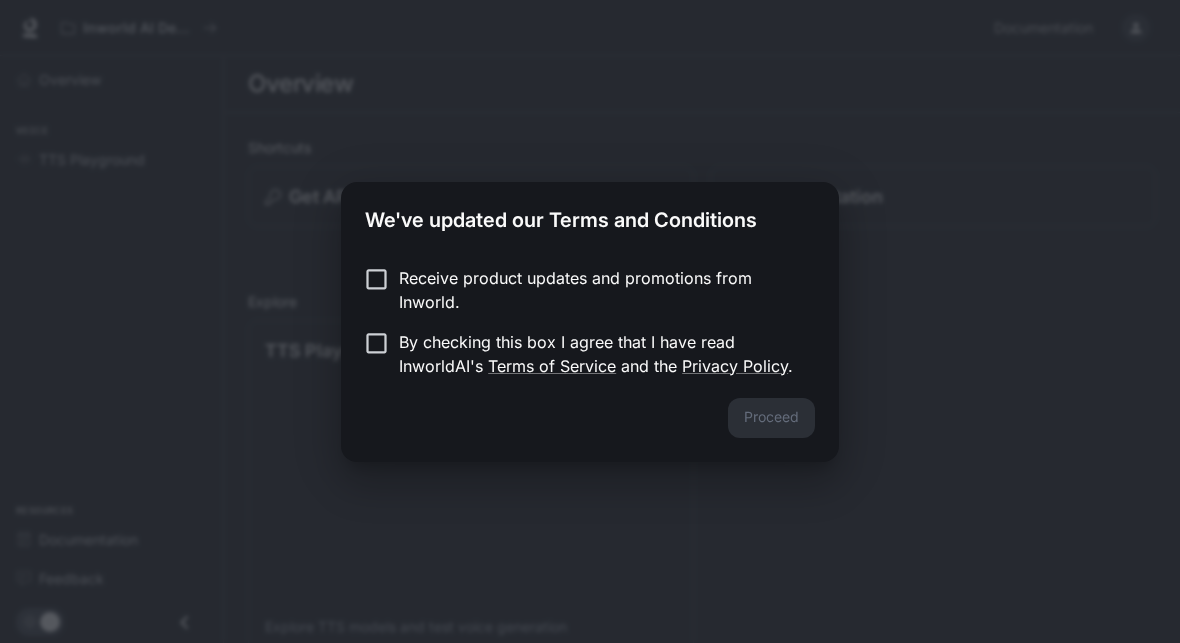 scroll, scrollTop: 0, scrollLeft: 0, axis: both 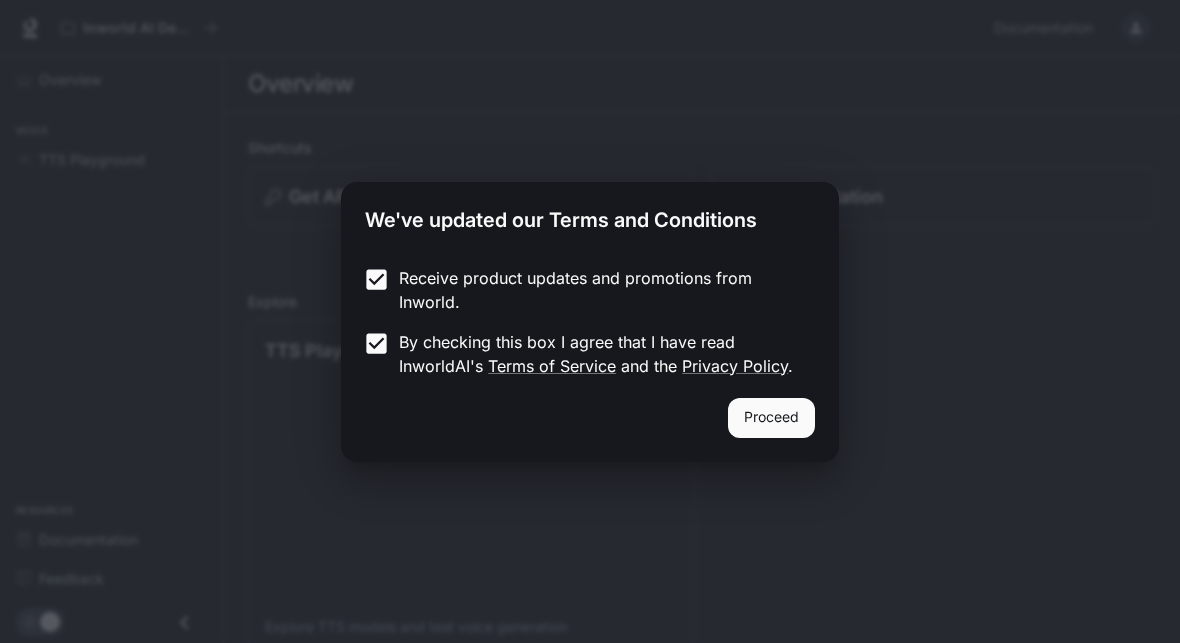 click on "Proceed" at bounding box center [771, 418] 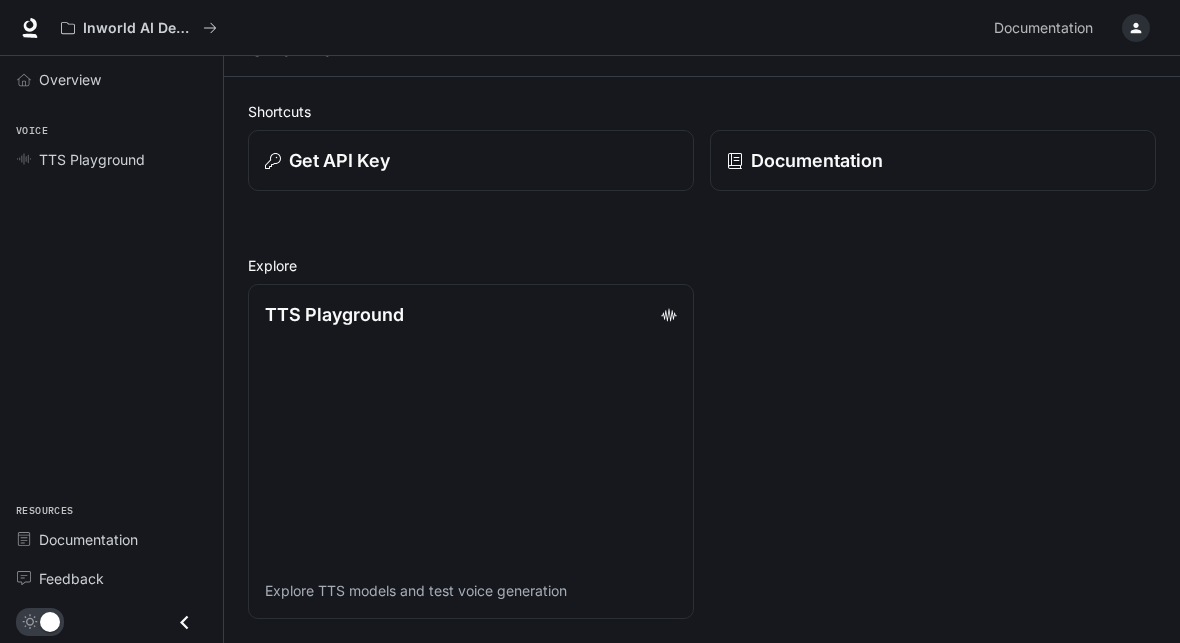 scroll, scrollTop: 55, scrollLeft: 0, axis: vertical 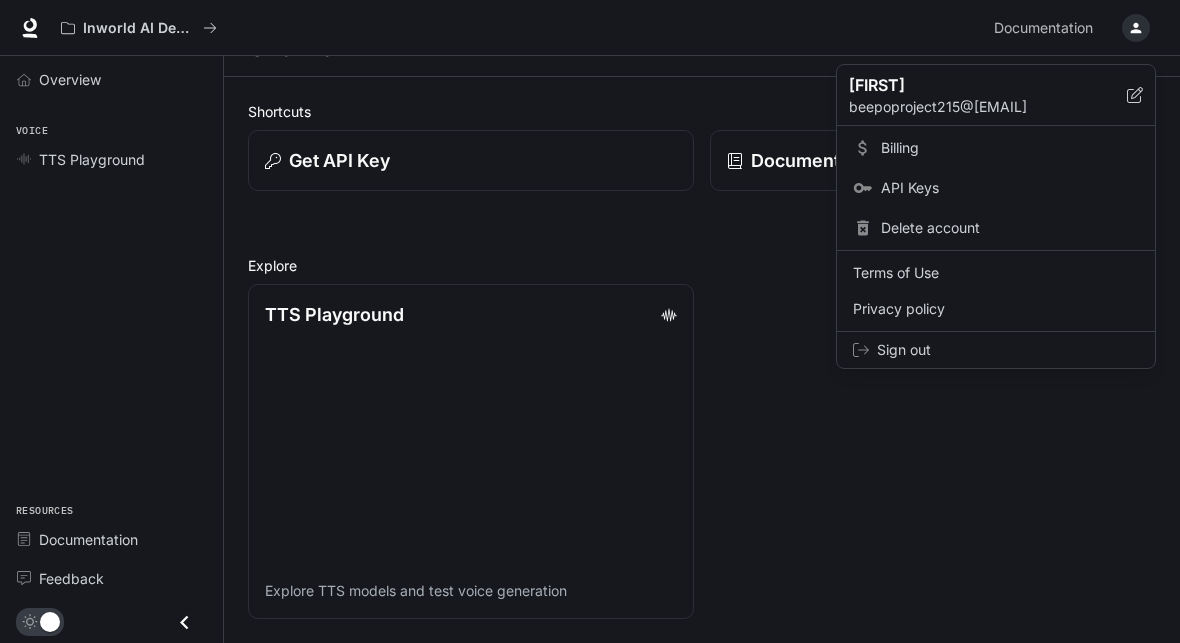 click at bounding box center [590, 321] 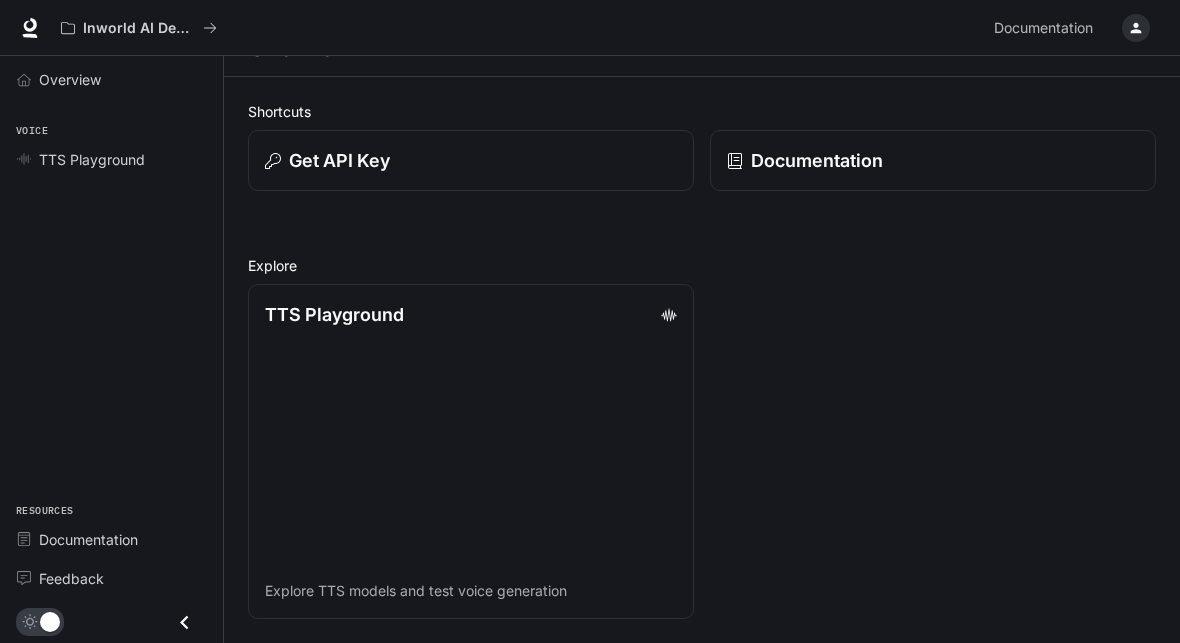 click at bounding box center [30, 28] 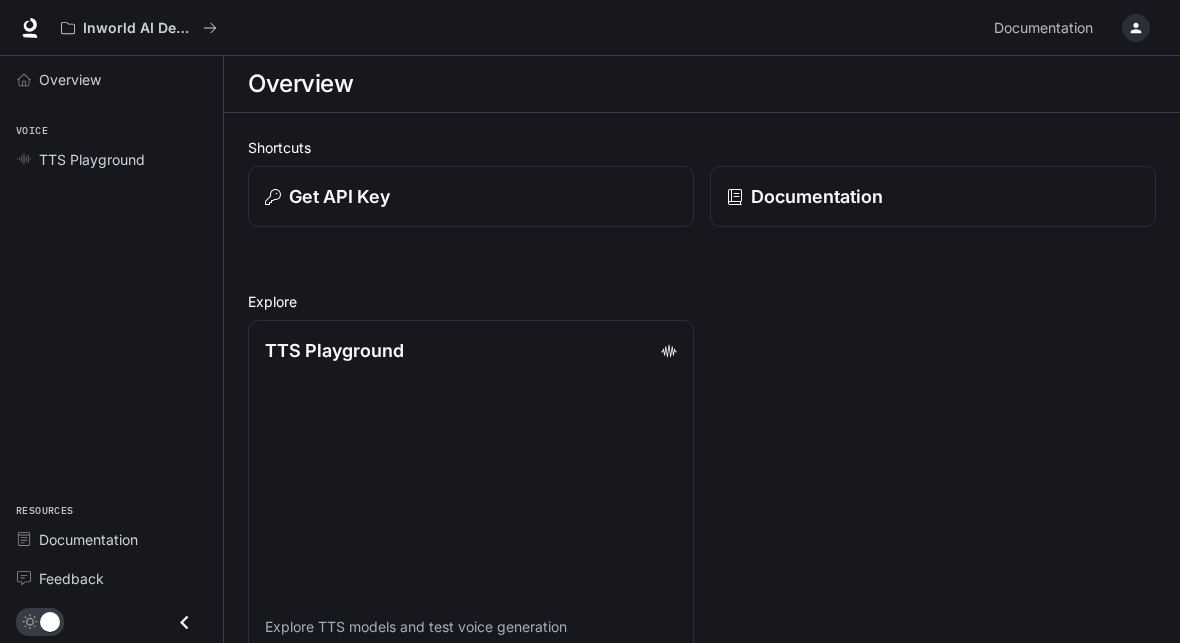 scroll, scrollTop: 0, scrollLeft: 0, axis: both 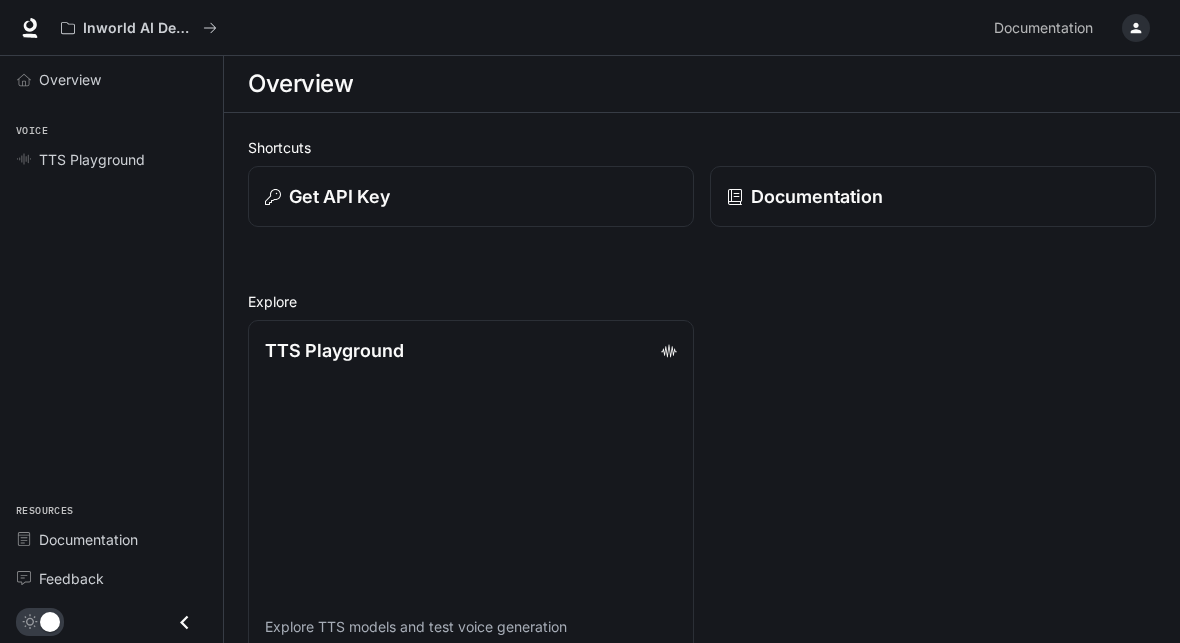 click at bounding box center (24, 80) 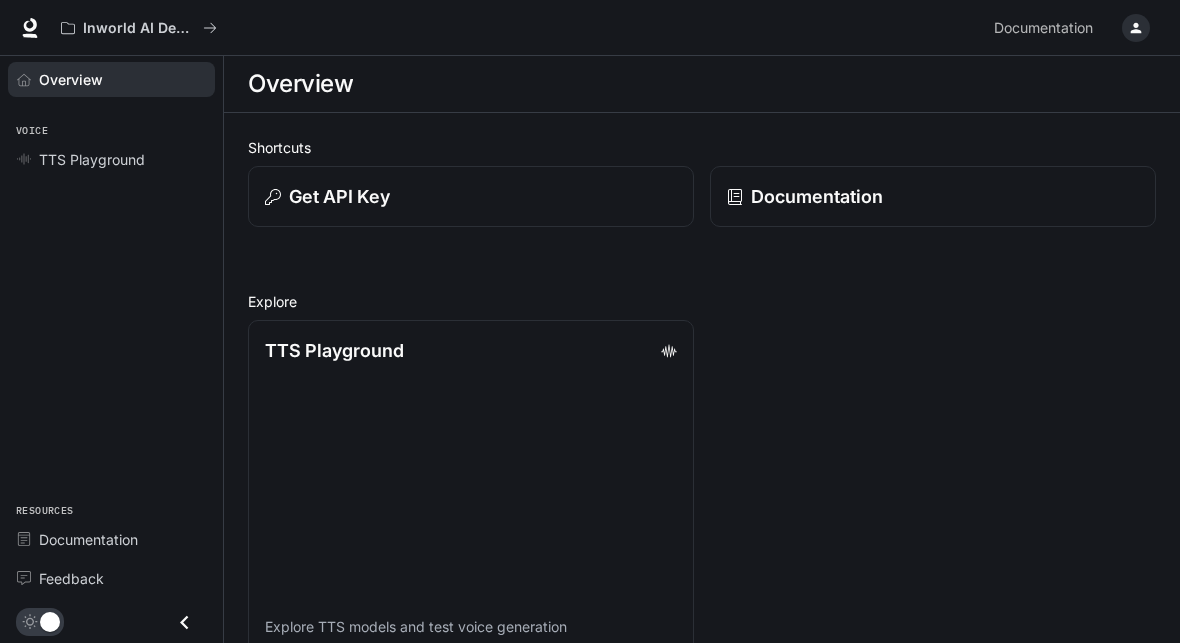 click at bounding box center (28, 159) 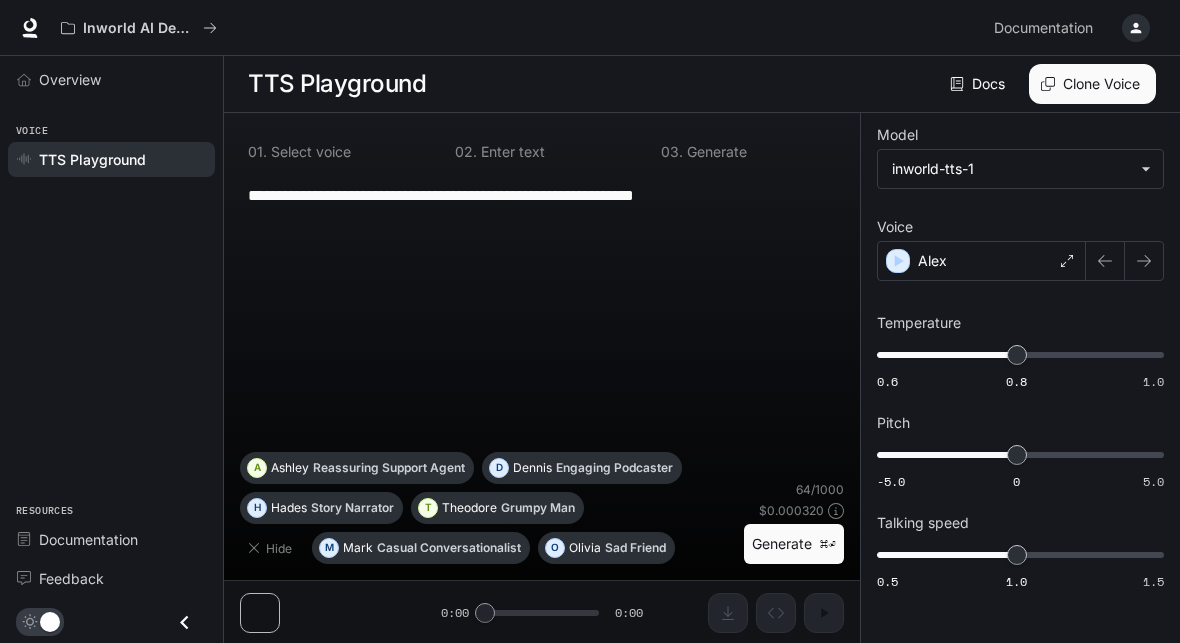 click on "Voice TTS Playground" at bounding box center (111, 143) 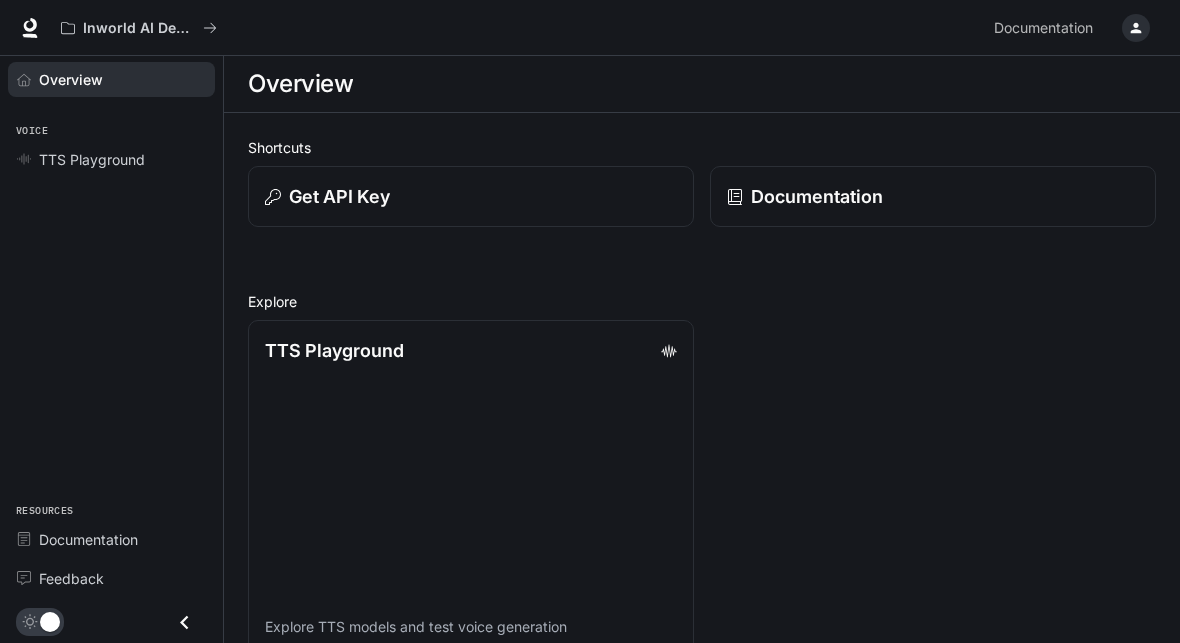 click at bounding box center [30, 28] 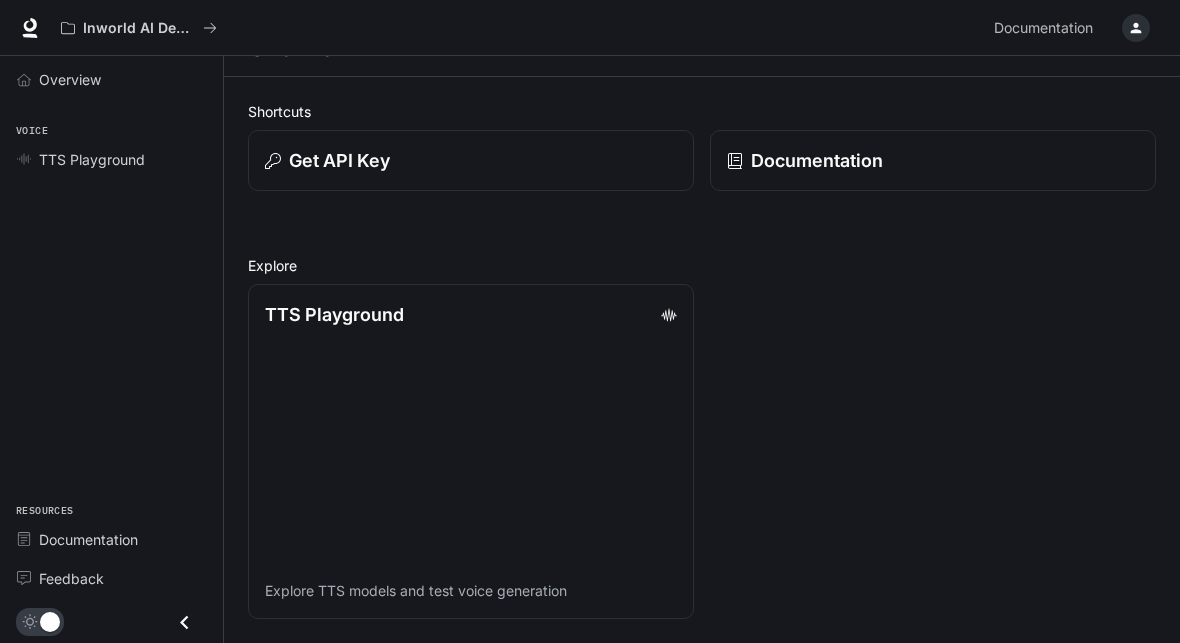 scroll, scrollTop: 36, scrollLeft: 0, axis: vertical 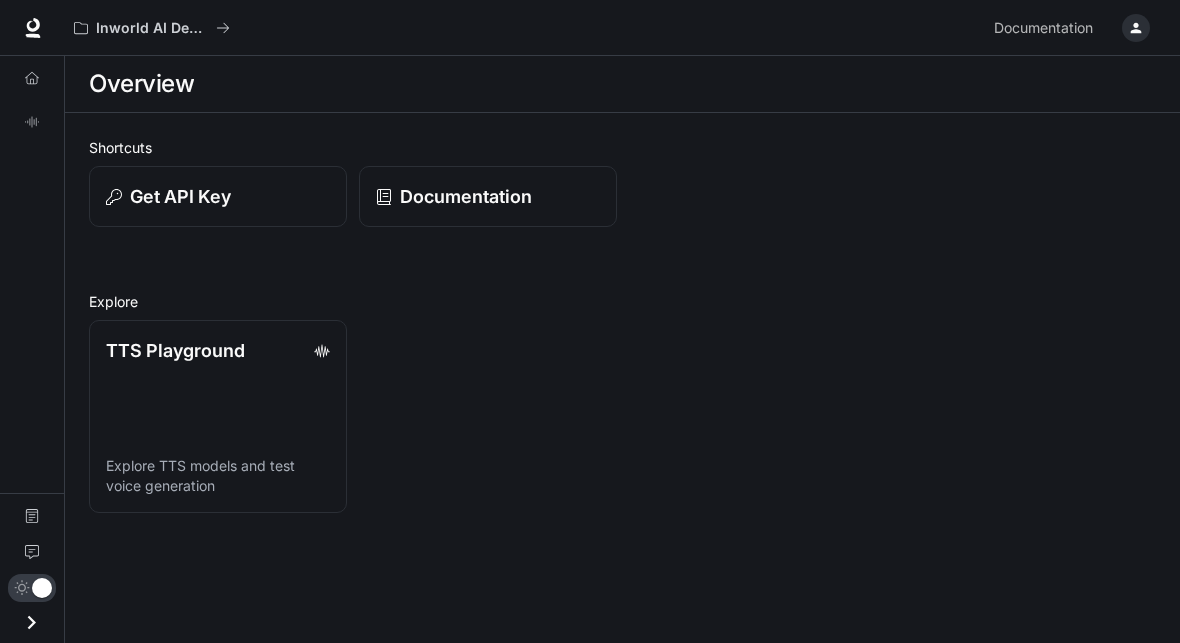 click on "Get API Key" at bounding box center [180, 196] 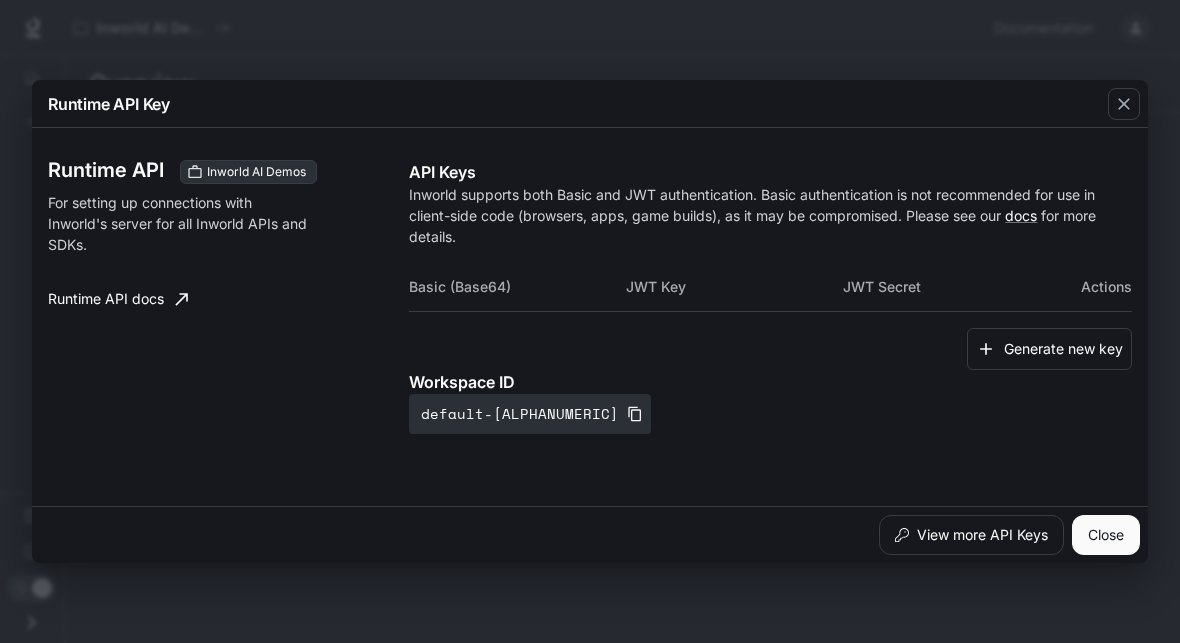 click on "Runtime API Key Runtime API Inworld AI Demos For setting up connections with Inworld's server for all Inworld APIs and SDKs. Runtime API docs API Keys Inworld supports both Basic and JWT authentication. Basic authentication is not recommended for use in client-side code (browsers, apps, game builds), as it may be compromised. Please see our   docs   for more details. Basic (Base64) JWT Key JWT Secret Actions Generate new key Workspace ID default-zdp235u0ebkjt4finvx04q  View more API Keys Close" at bounding box center [590, 321] 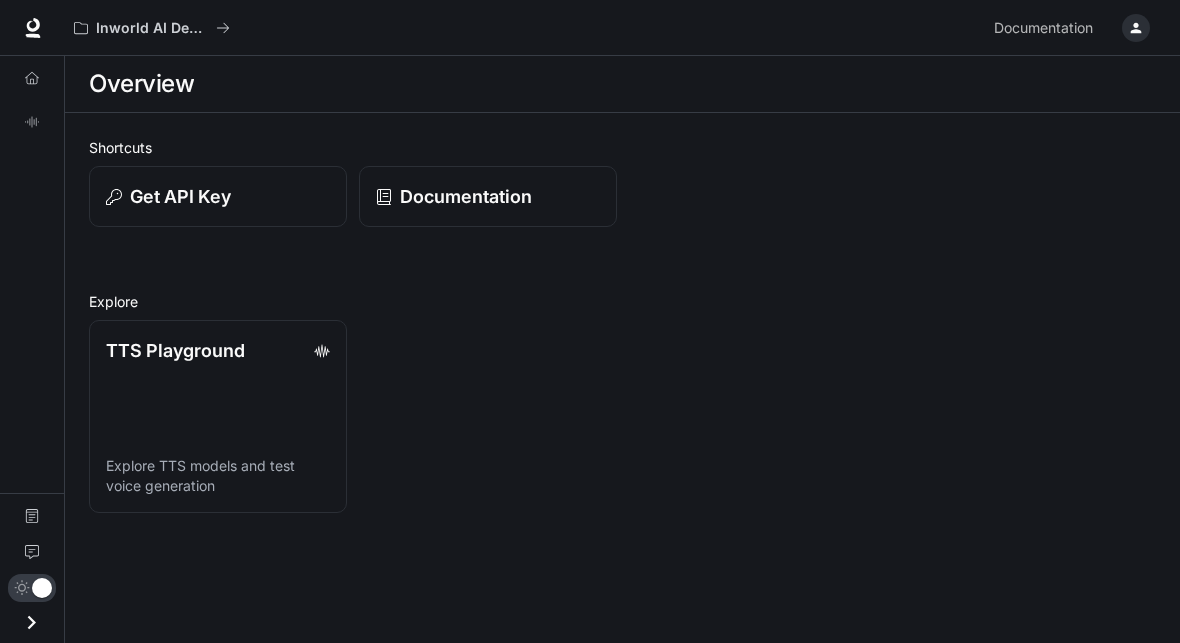 click on "Documentation" at bounding box center [1043, 28] 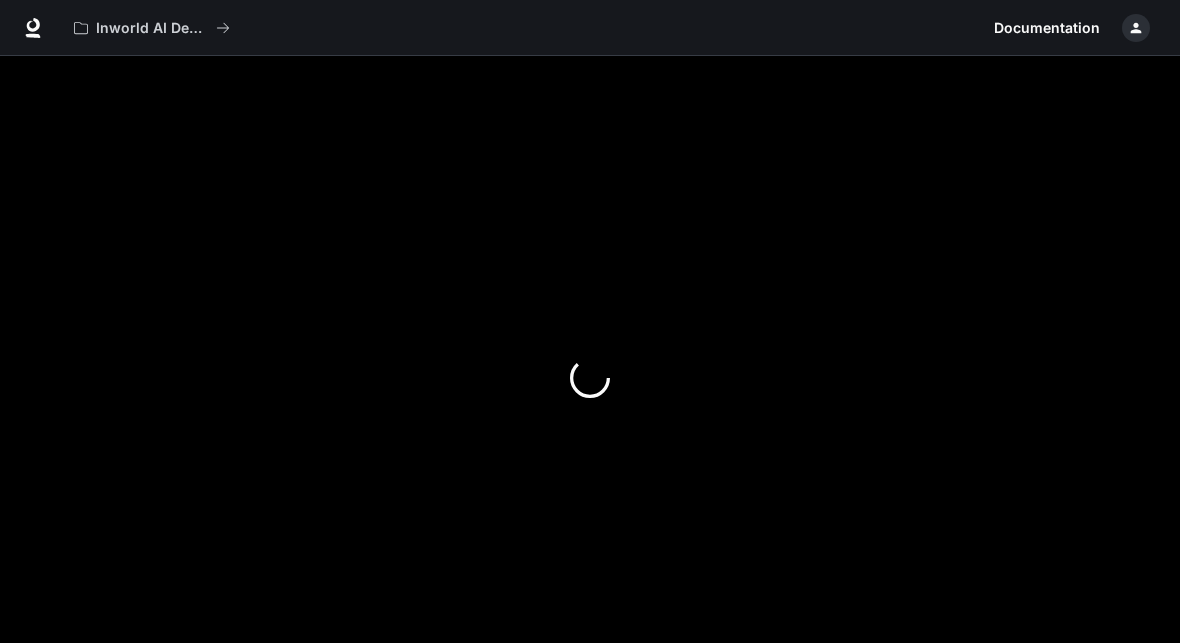 click at bounding box center [1136, 28] 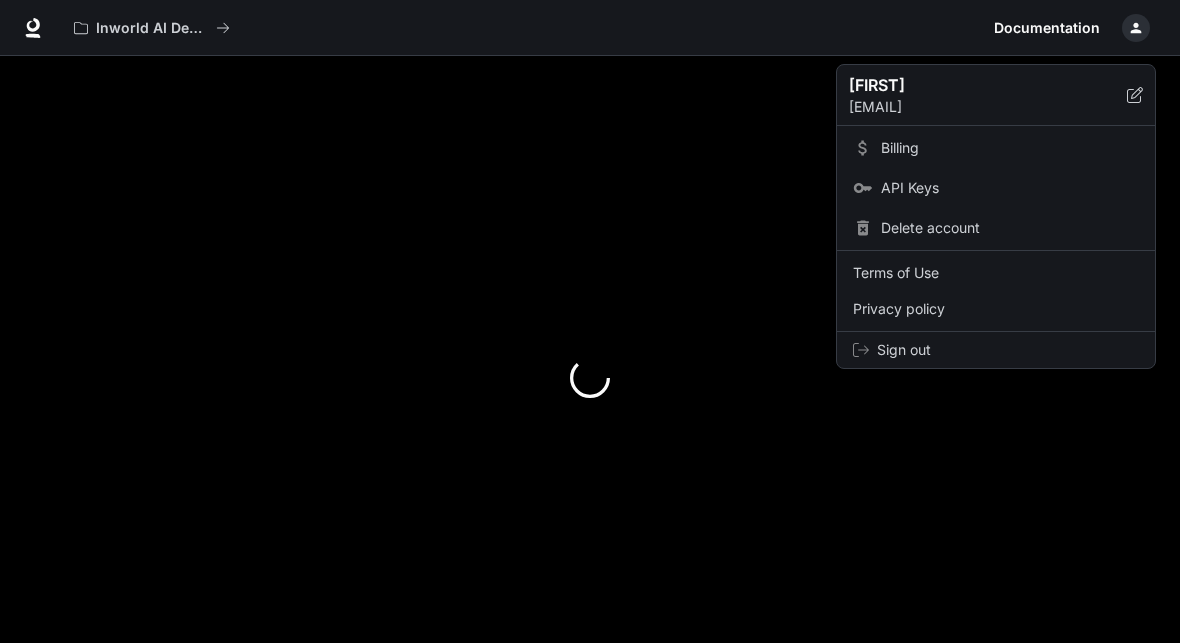 click at bounding box center (590, 321) 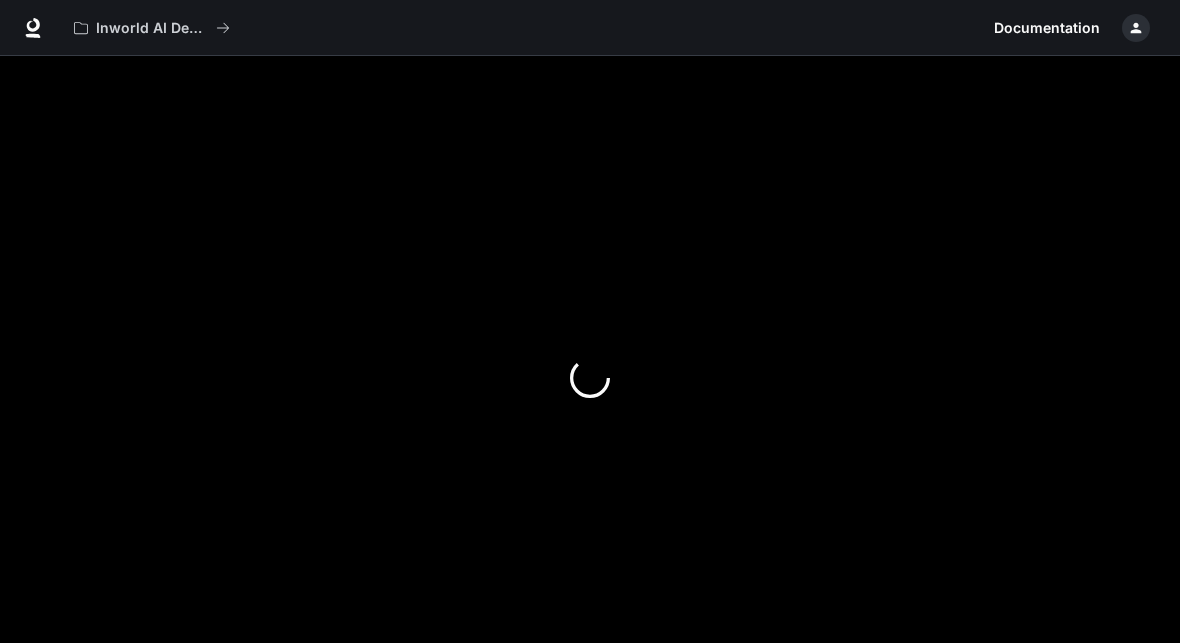 click at bounding box center [1136, 28] 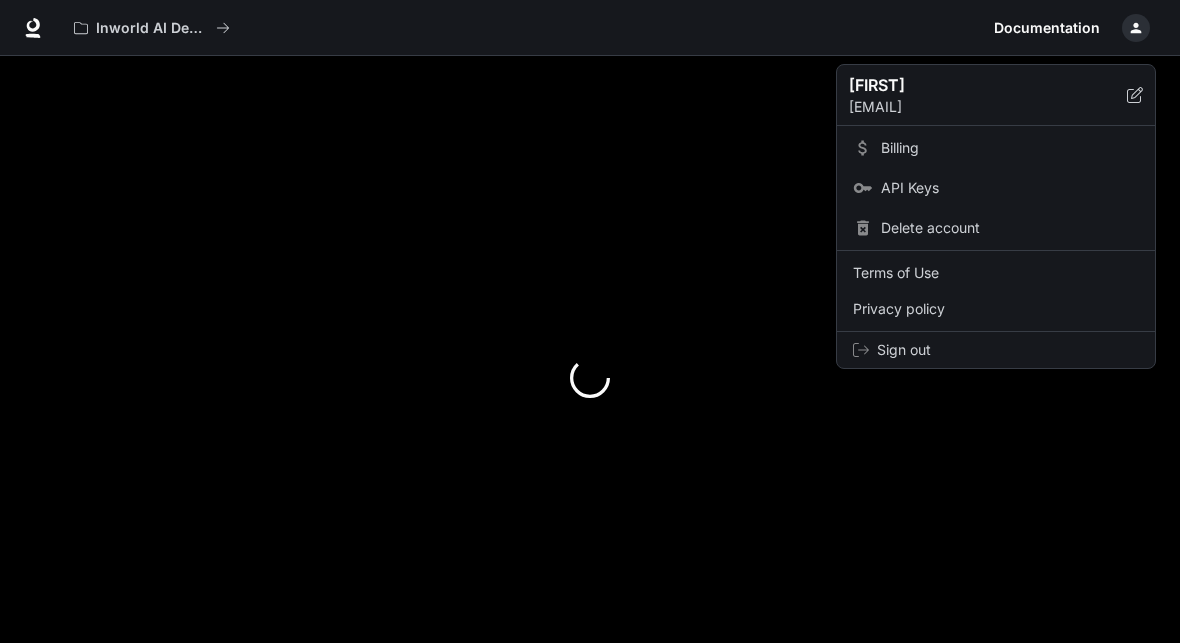 click at bounding box center [590, 321] 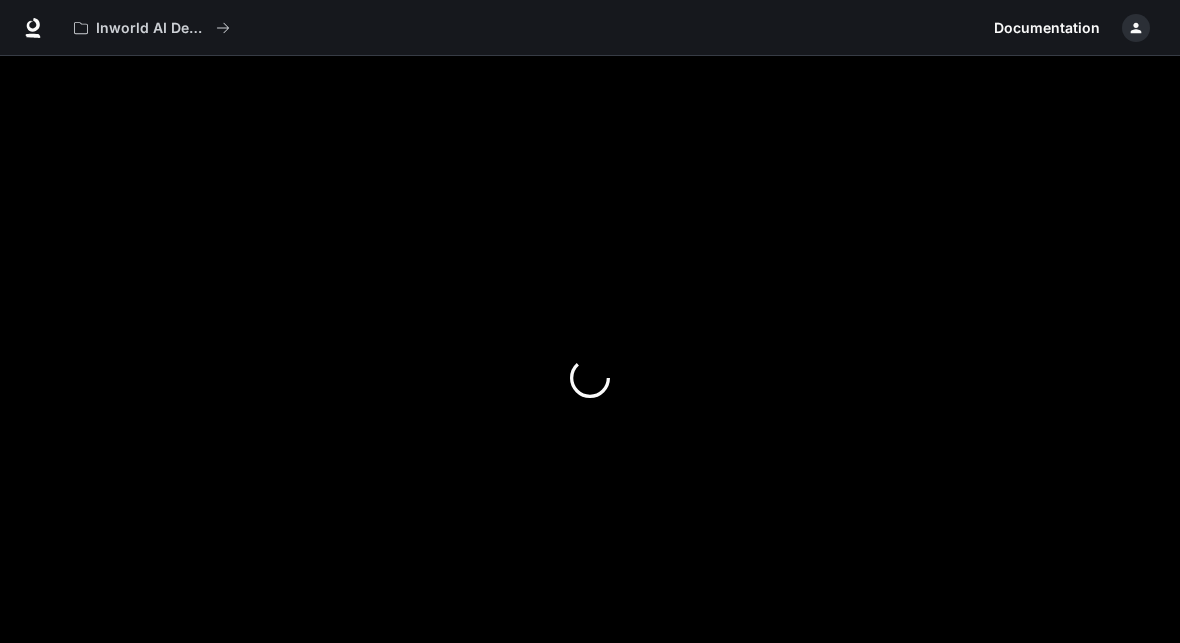click at bounding box center (590, 377) 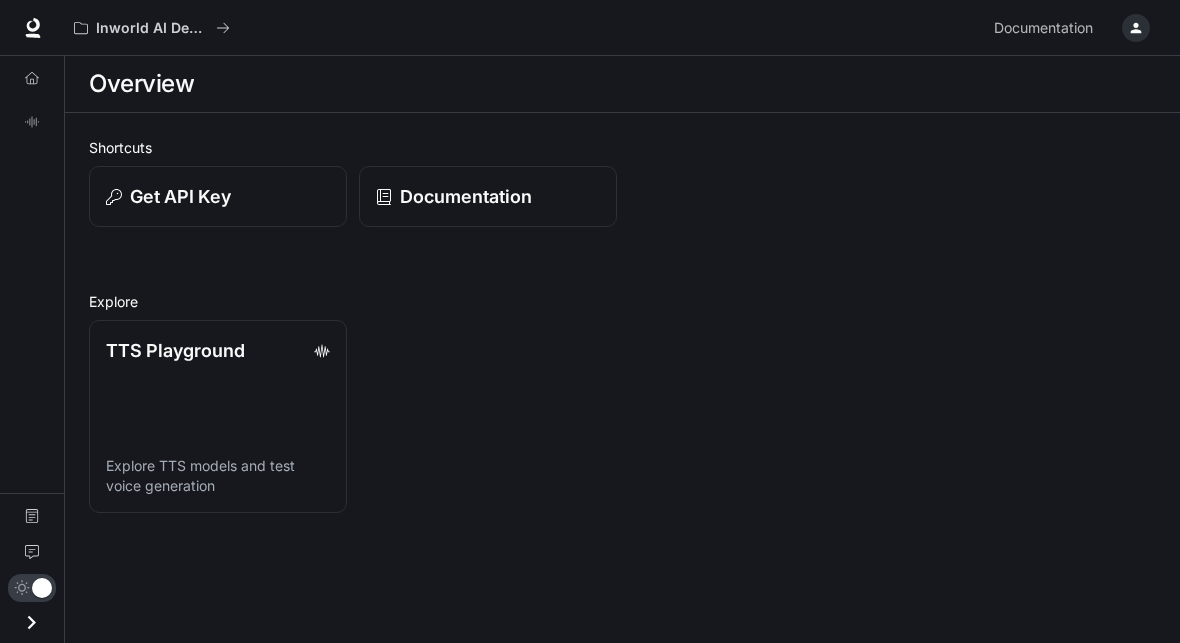 scroll, scrollTop: 0, scrollLeft: 0, axis: both 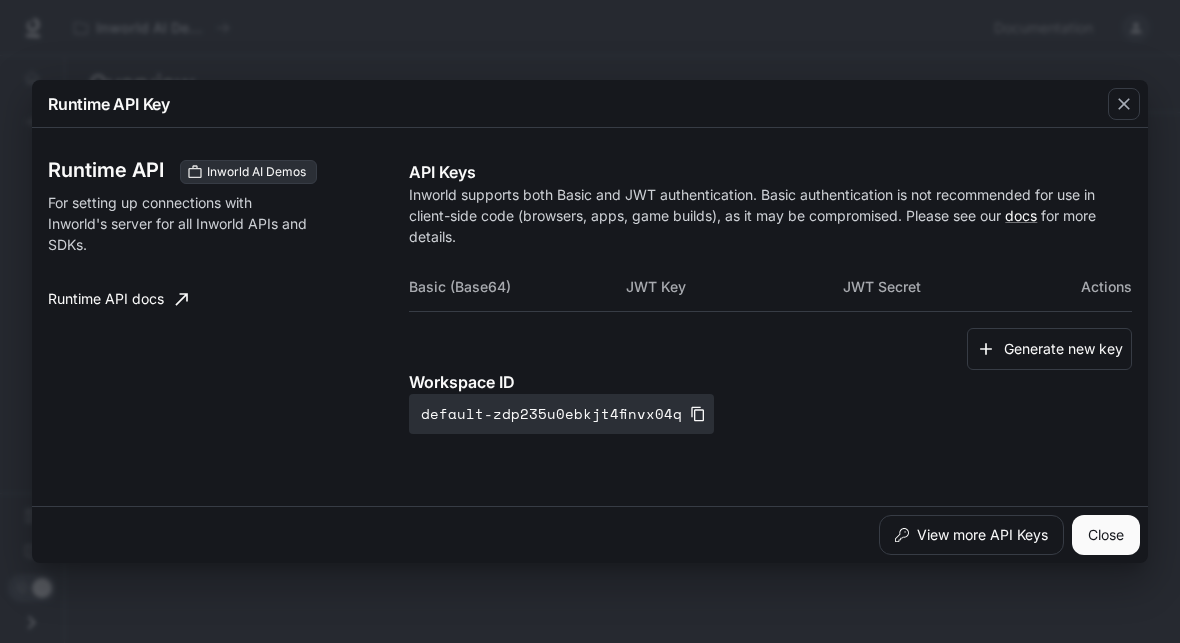 click at bounding box center [1124, 104] 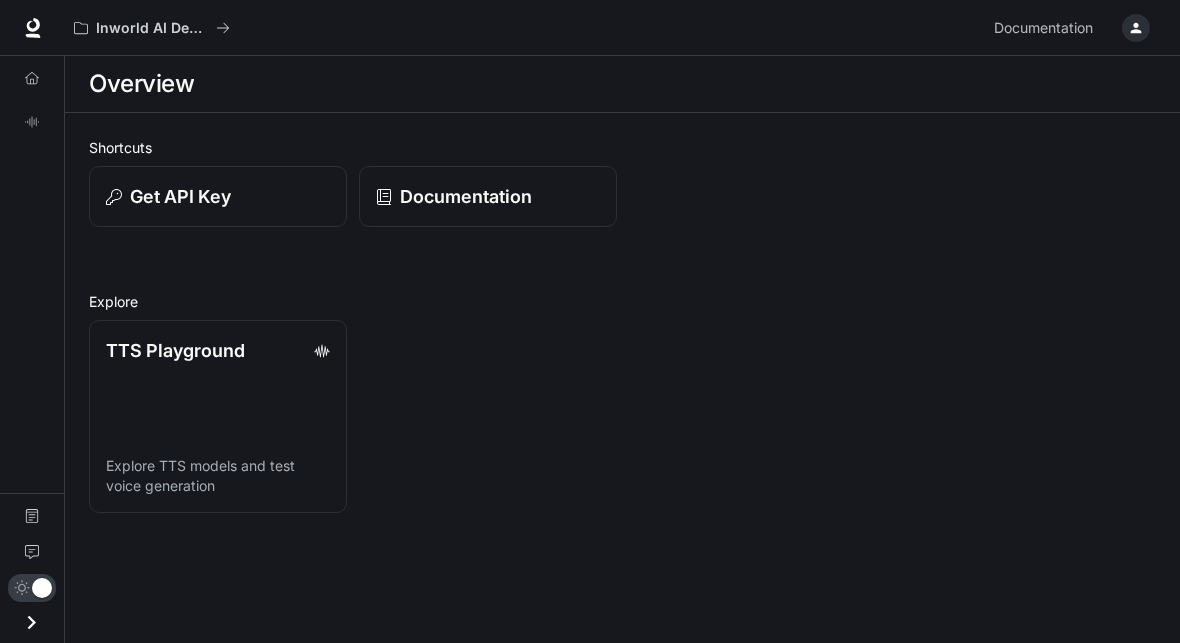 click on "Feedback" at bounding box center [32, 552] 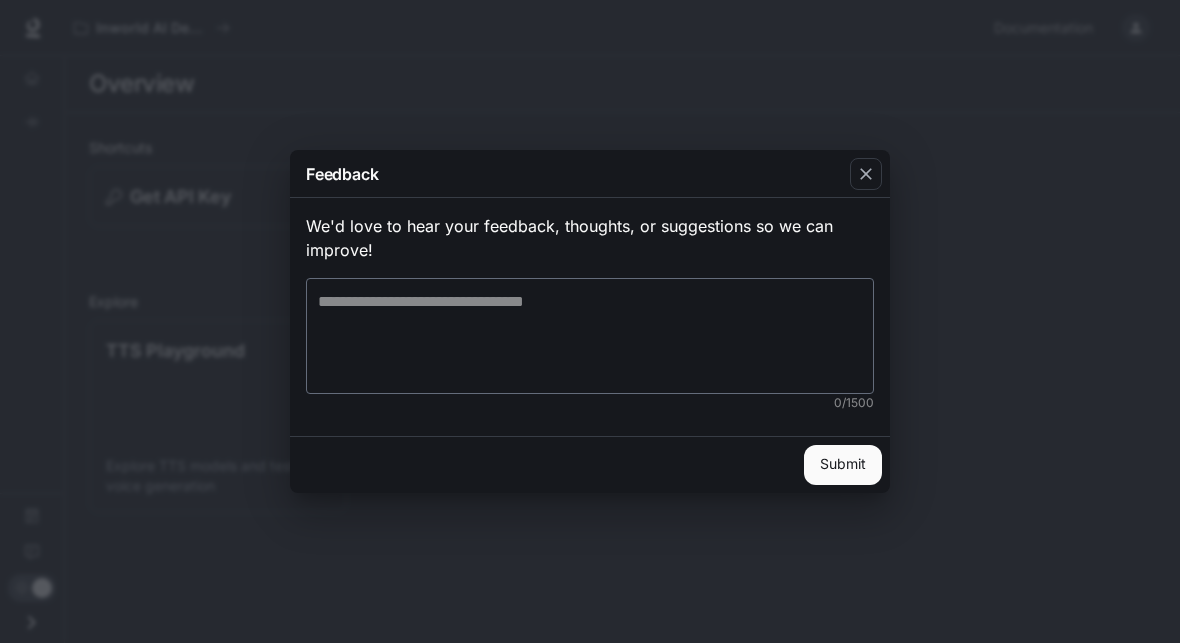 click at bounding box center (866, 174) 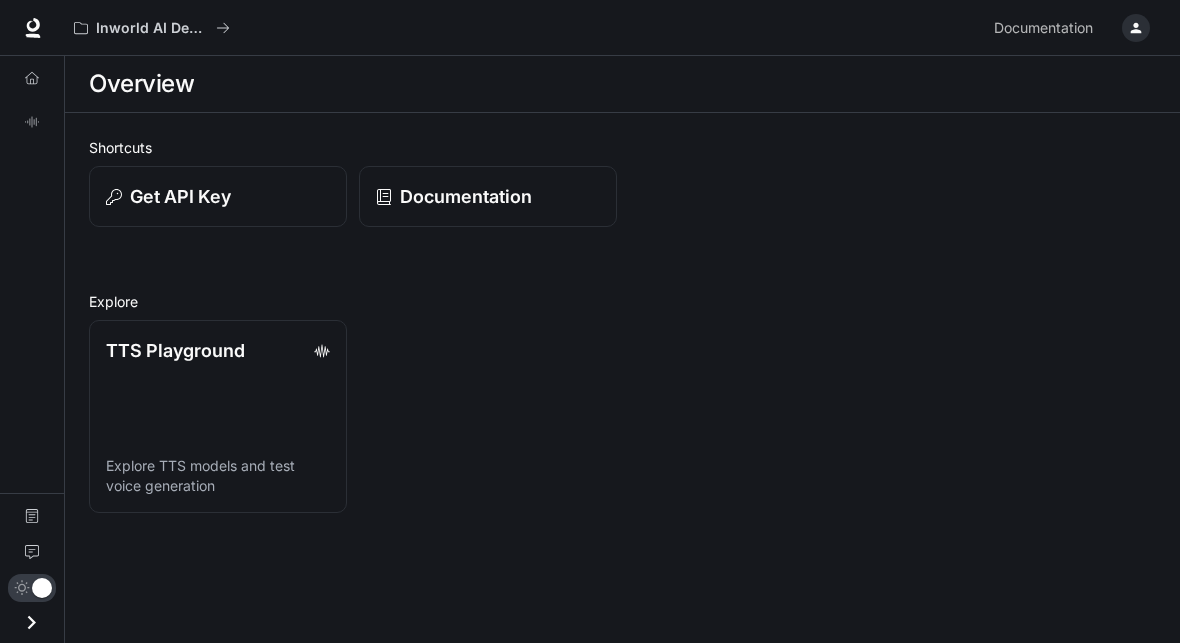 click on "Overview" at bounding box center [32, 78] 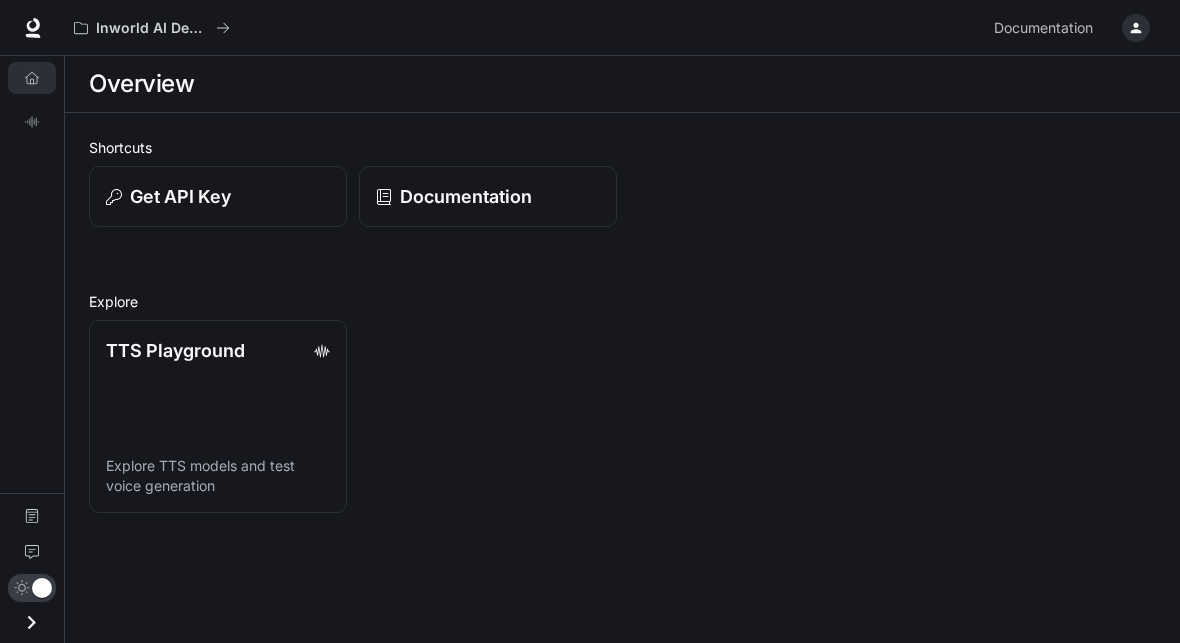 click at bounding box center (32, 78) 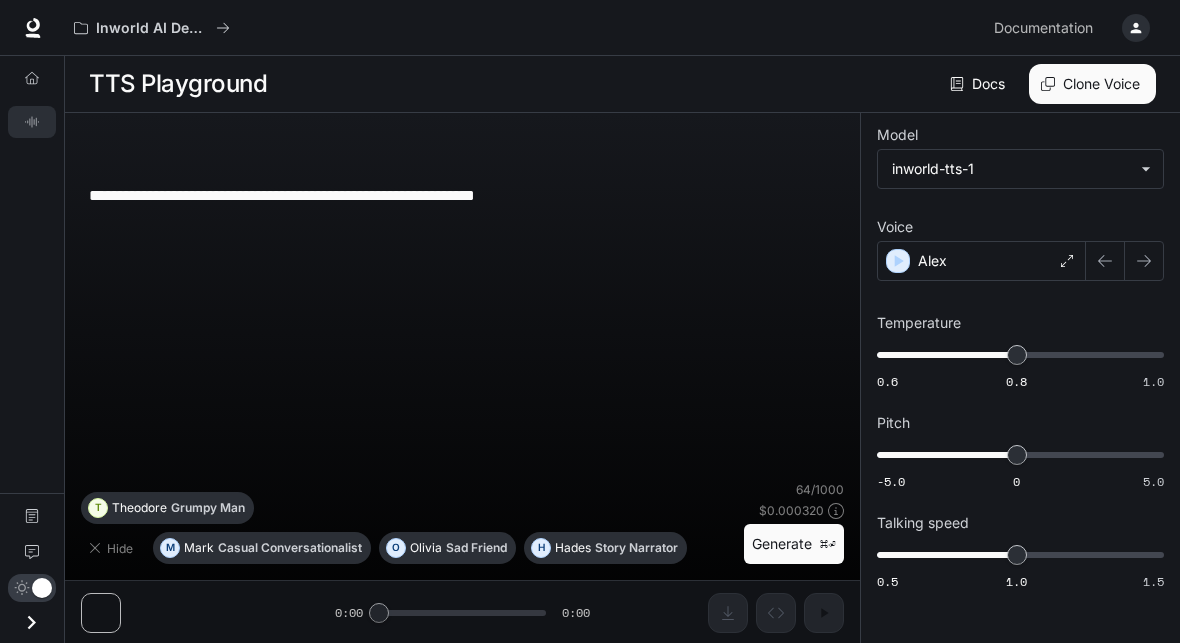 click at bounding box center [32, 78] 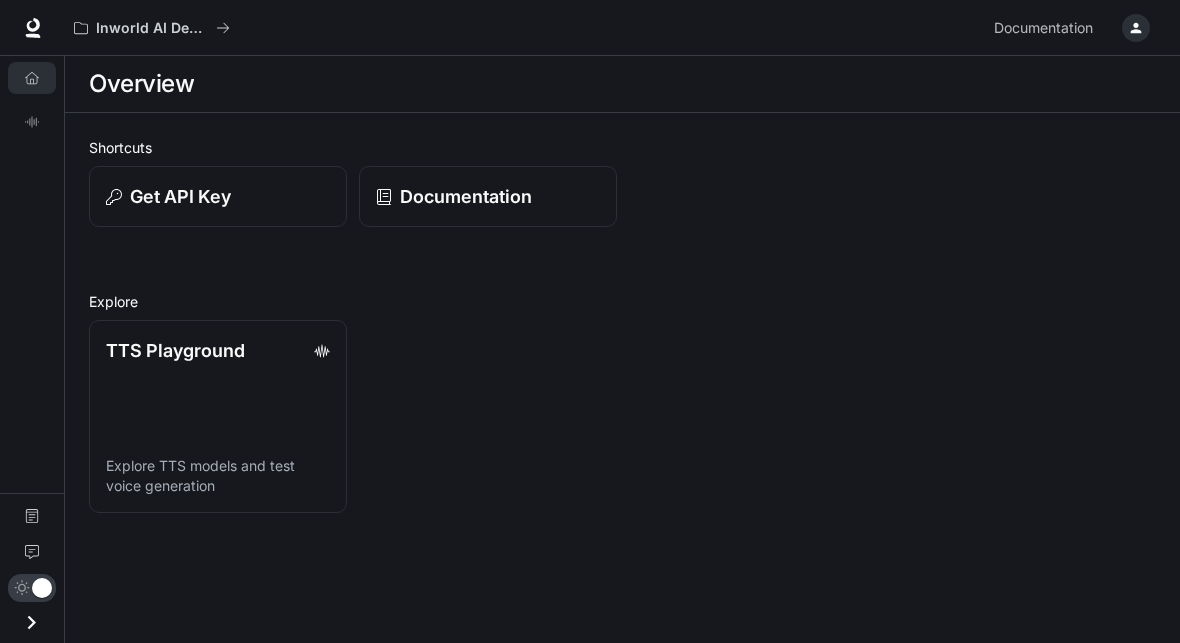 click on "TTS Playground" at bounding box center [32, 122] 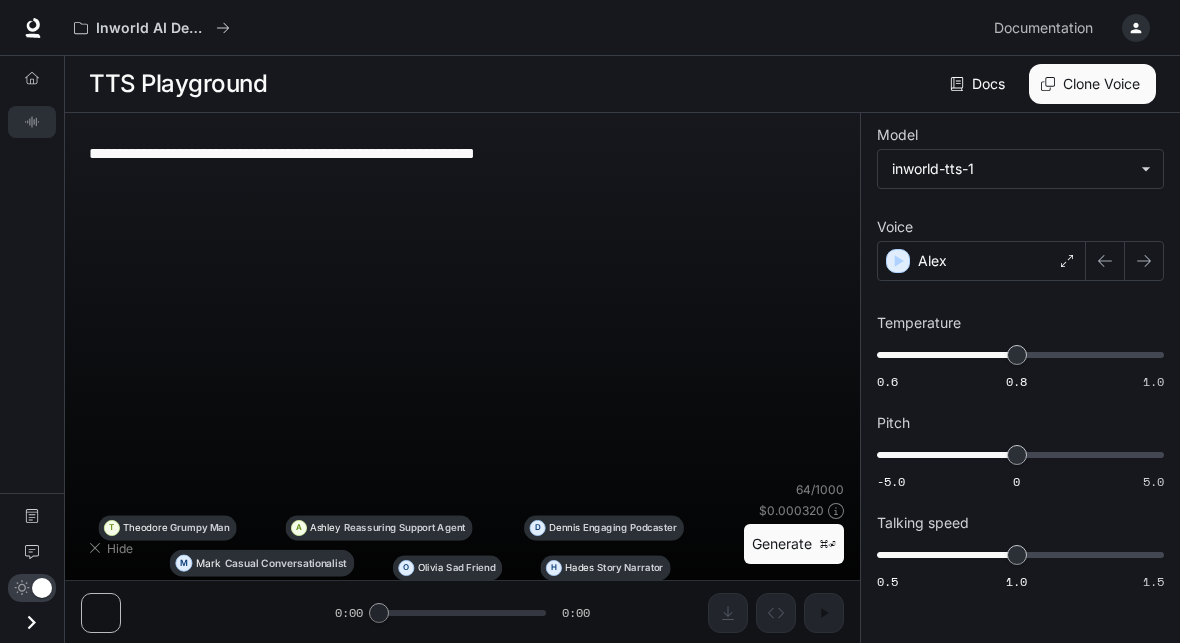 click on "TTS Playground" at bounding box center (32, 122) 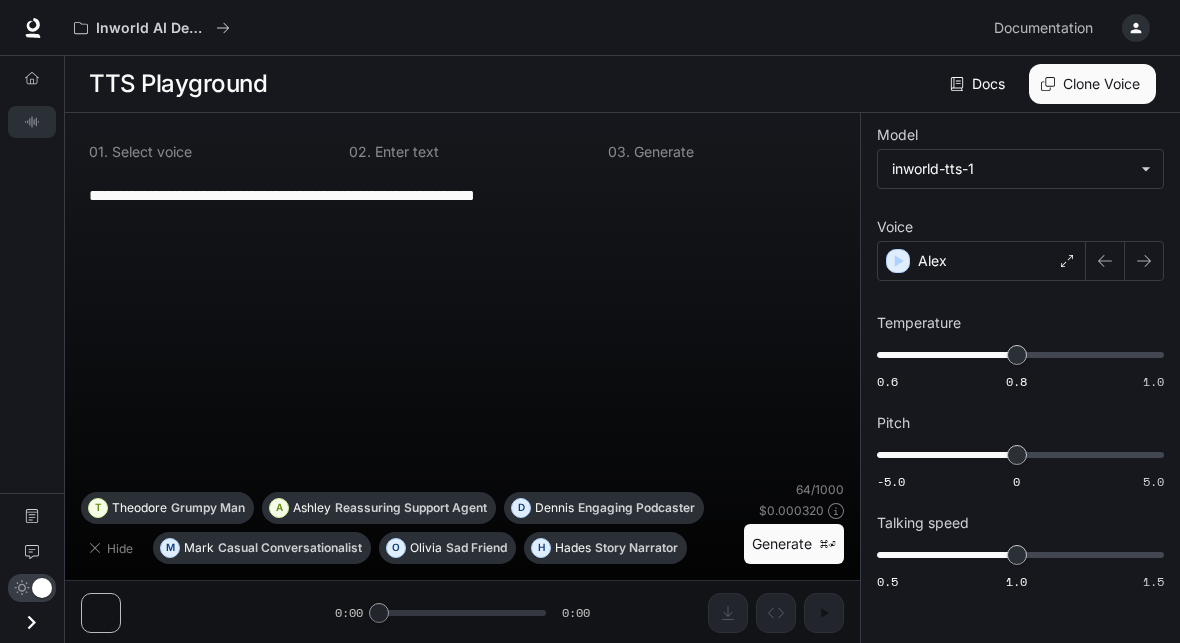 click on "Overview" at bounding box center [32, 78] 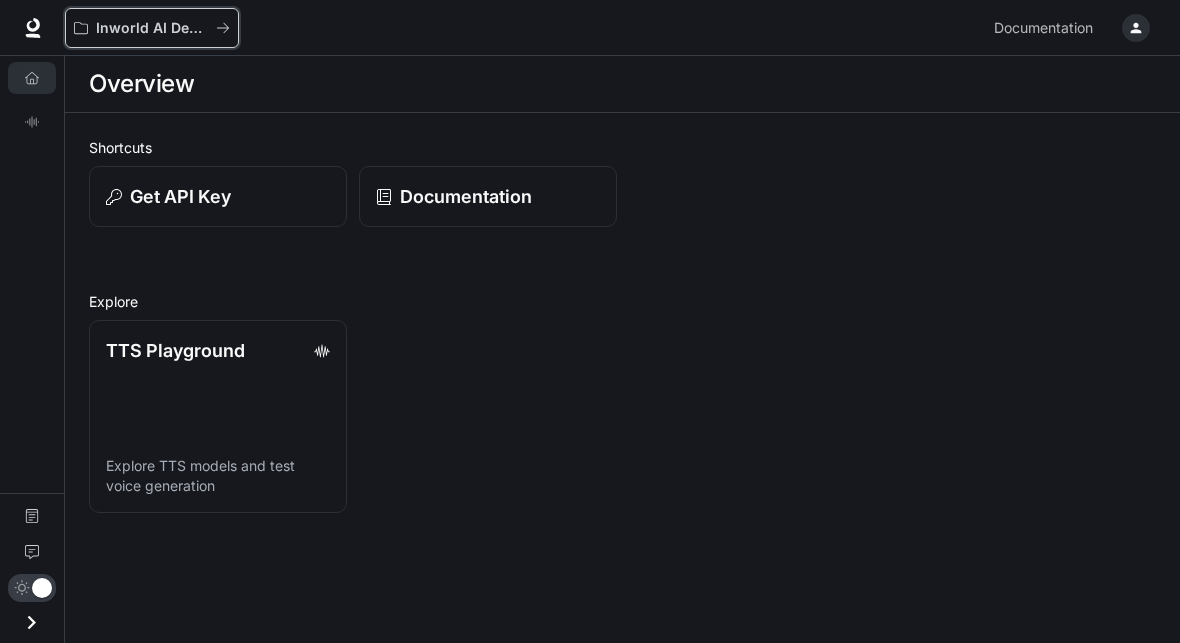click on "Inworld AI Demos" at bounding box center [152, 28] 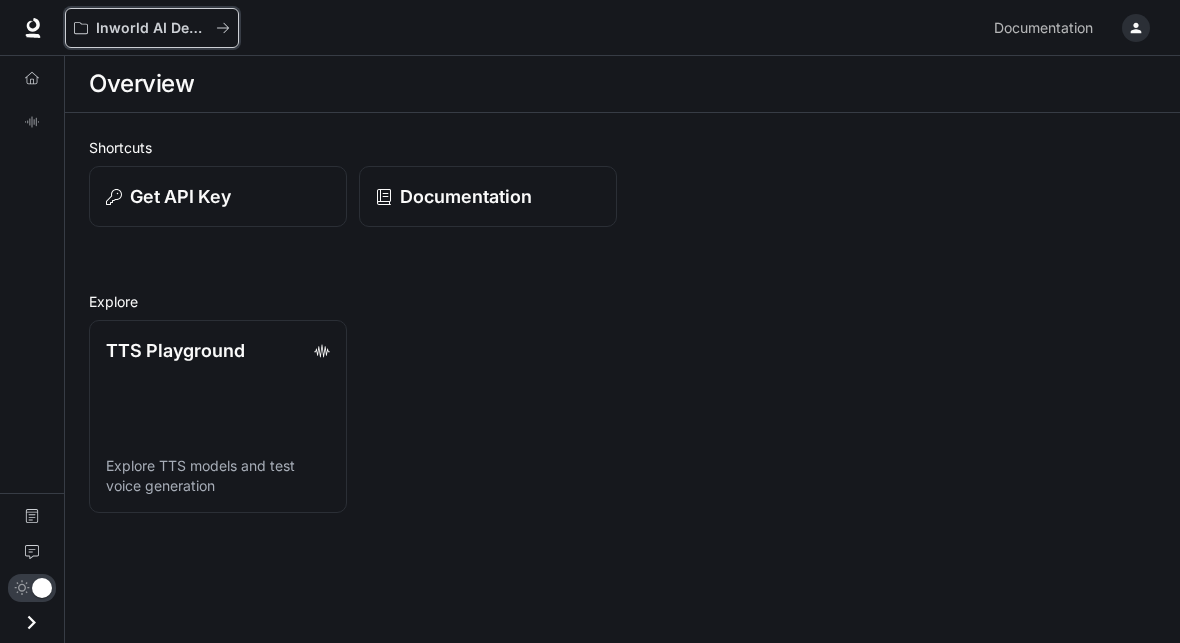 click on "Inworld AI Demos" at bounding box center [152, 28] 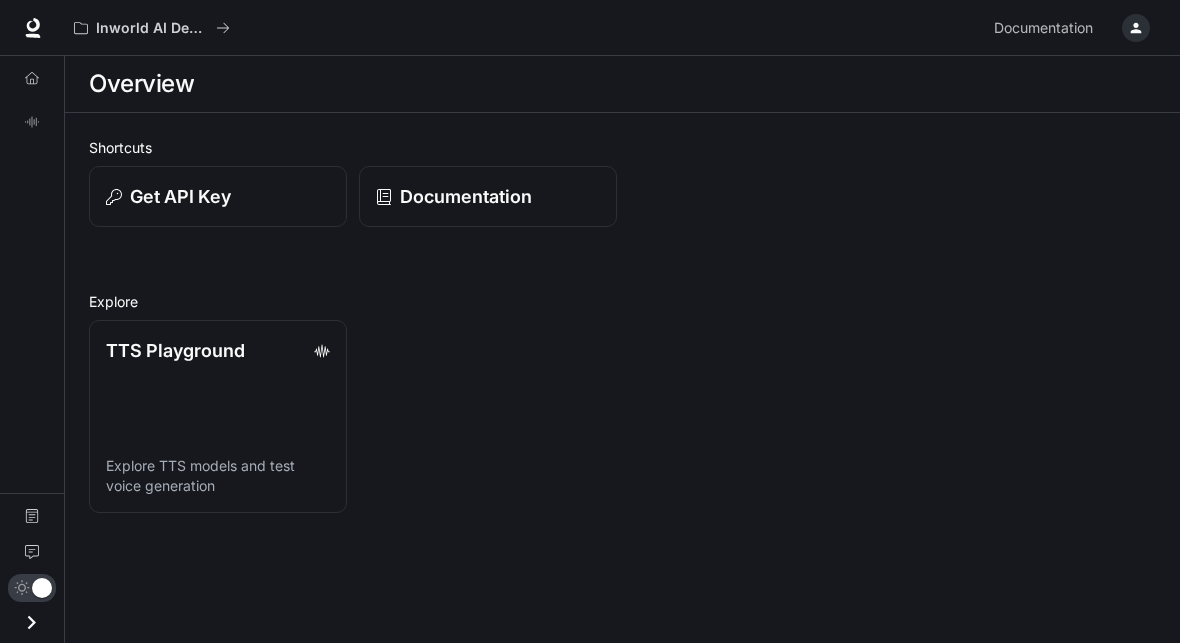 click on "Inworld AI Demos" at bounding box center [145, 28] 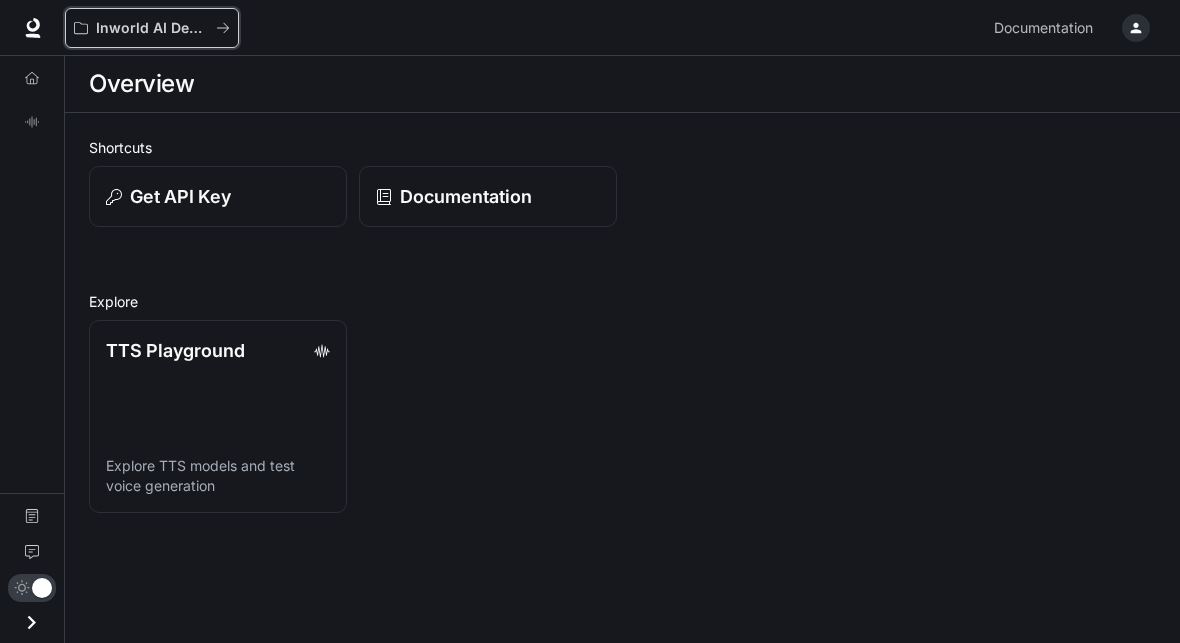 click on "Inworld AI Demos" at bounding box center [152, 28] 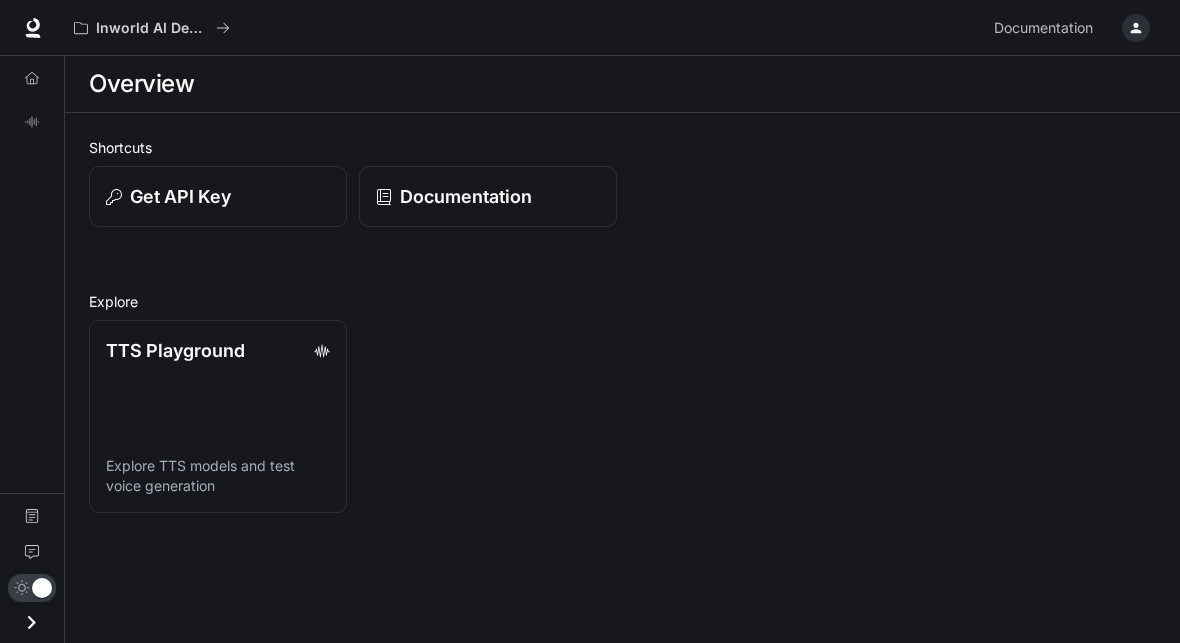 click on "Inworld AI Demos" at bounding box center (152, 28) 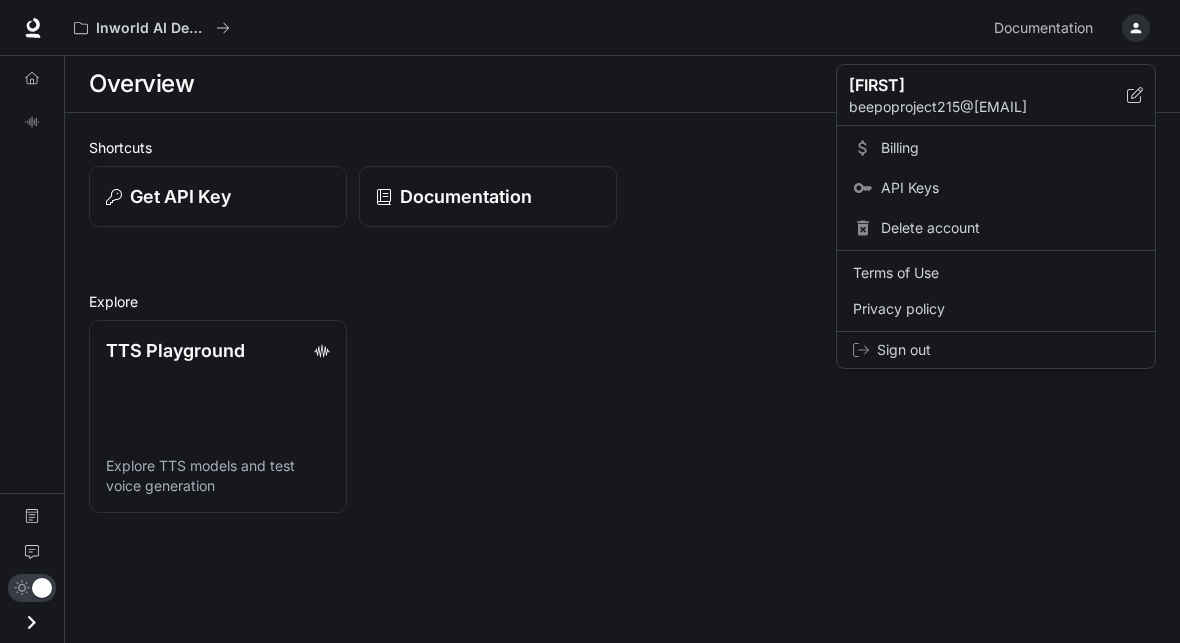 click at bounding box center (590, 321) 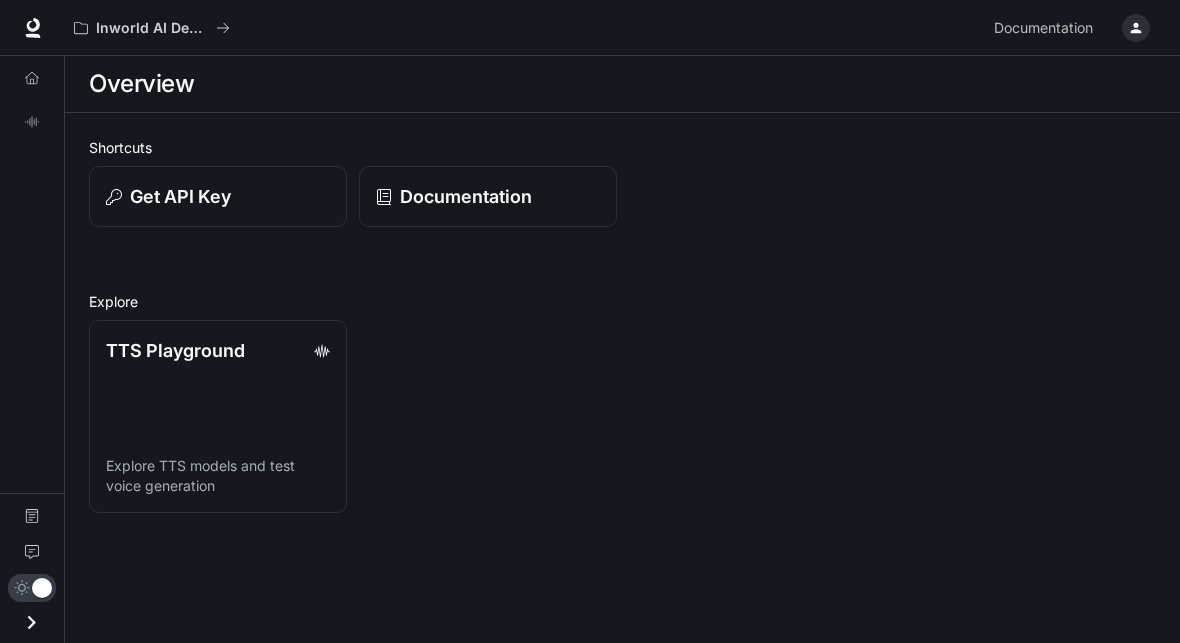 click at bounding box center [1136, 28] 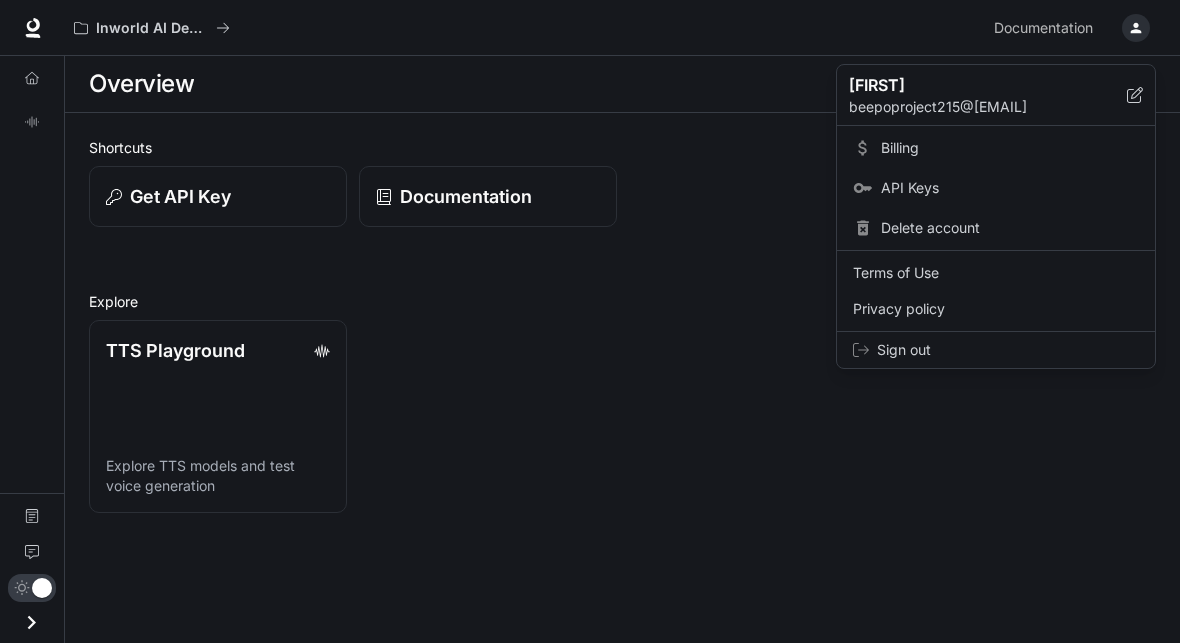 click at bounding box center [590, 321] 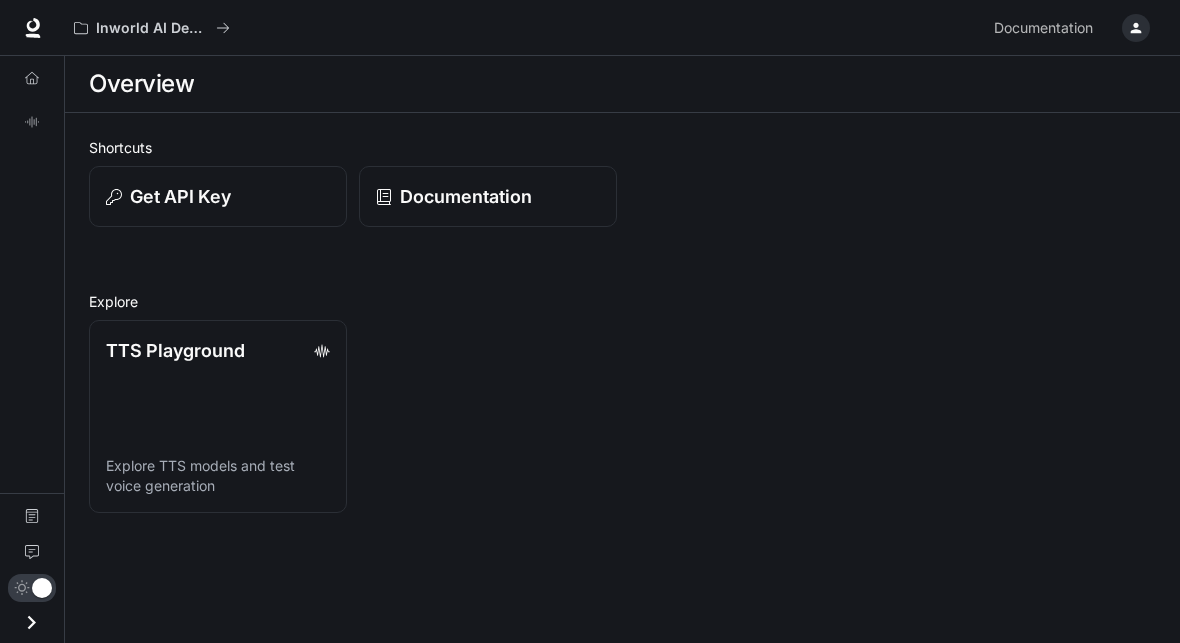 click at bounding box center (33, 28) 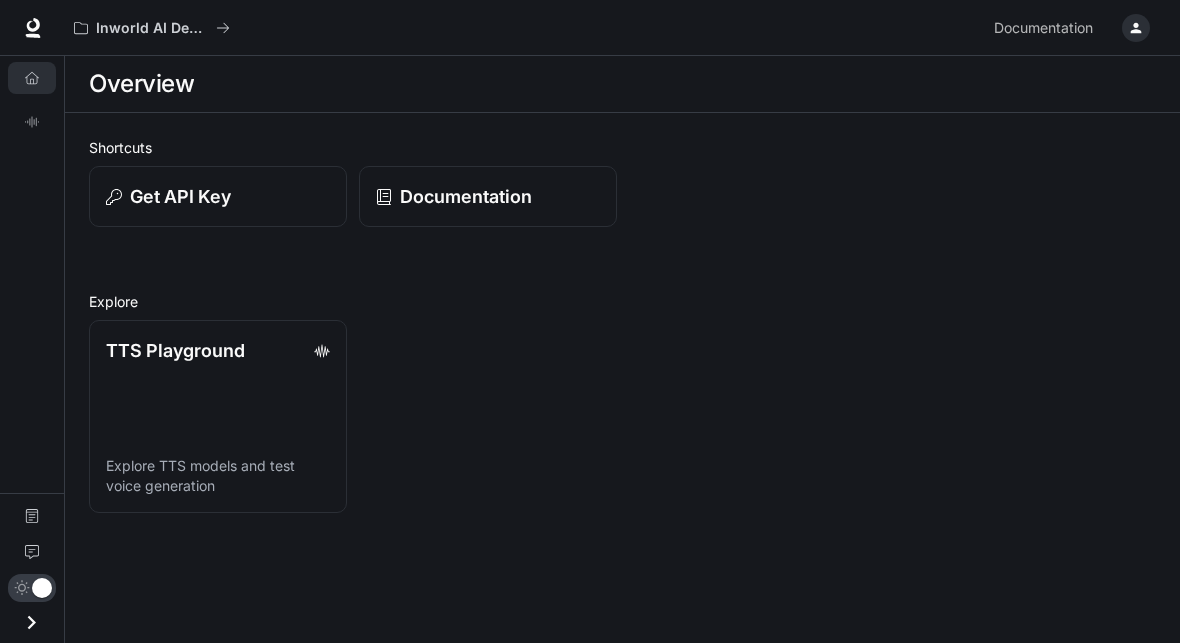 click at bounding box center (32, 78) 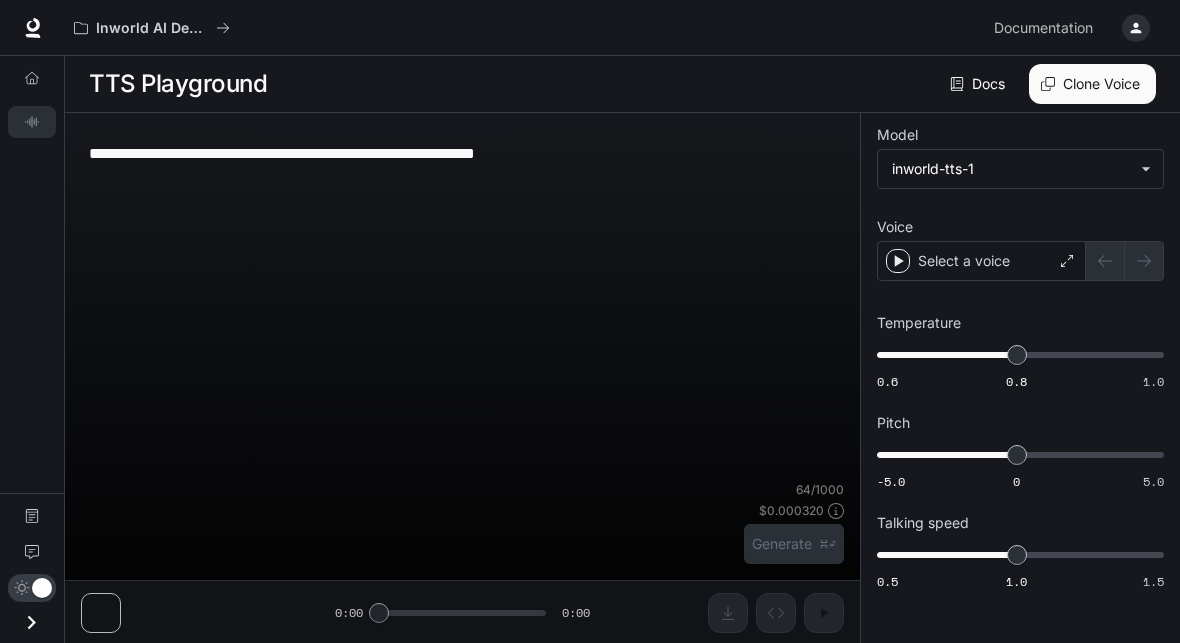 click on "TTS Playground" at bounding box center (32, 122) 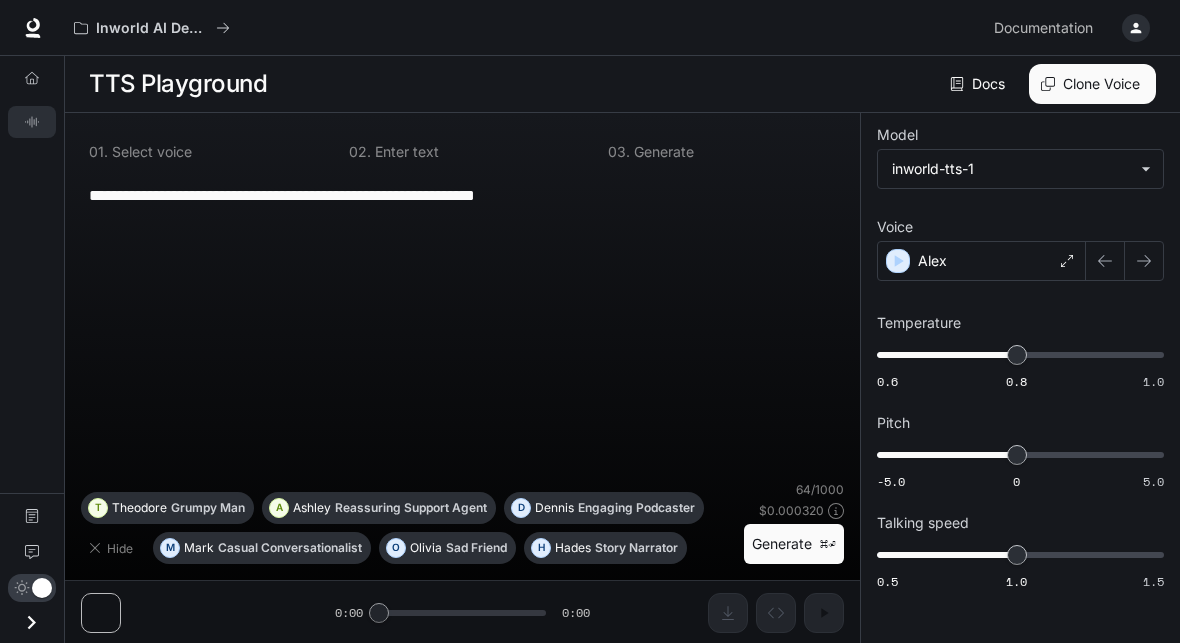 click on "**********" at bounding box center (462, 378) 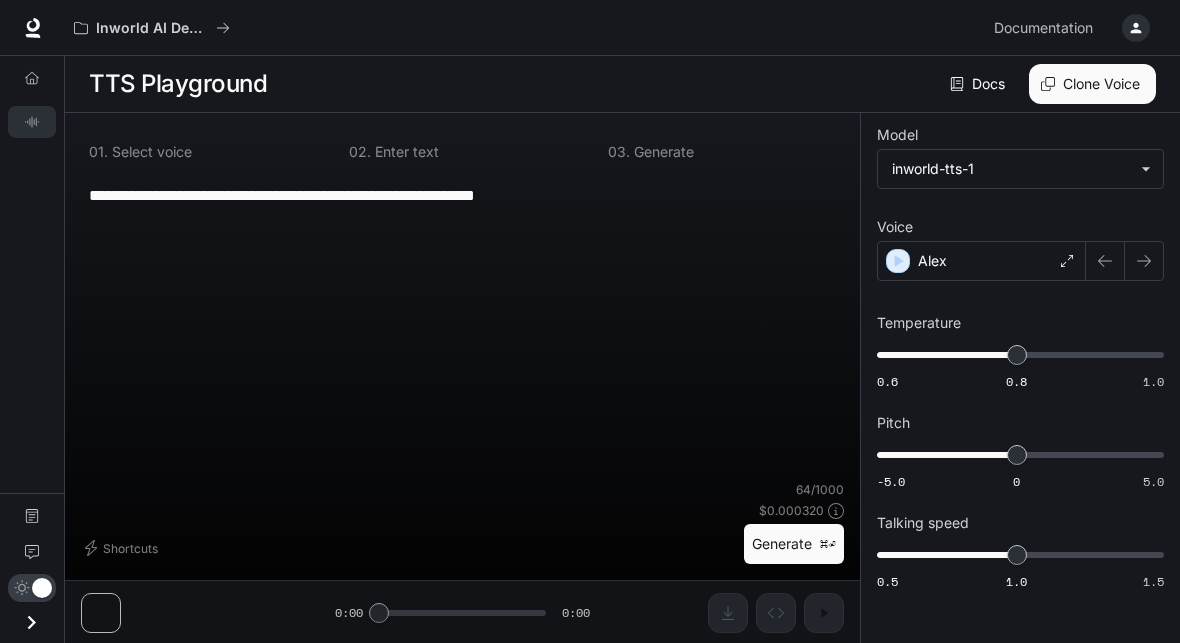 click at bounding box center (31, 622) 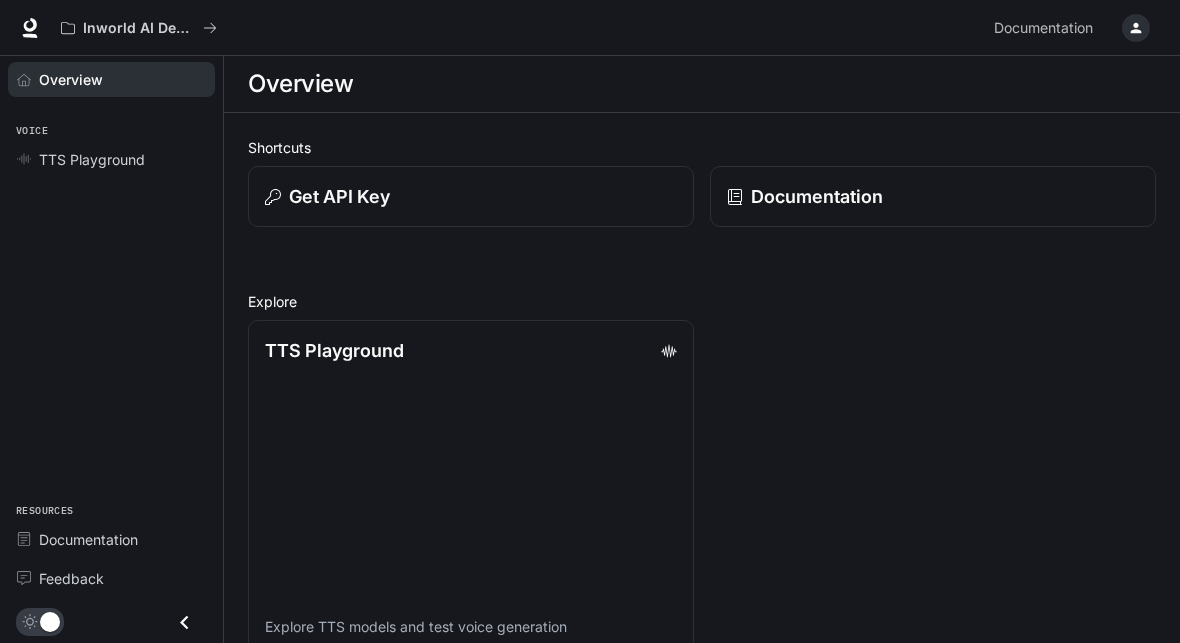 click at bounding box center (184, 622) 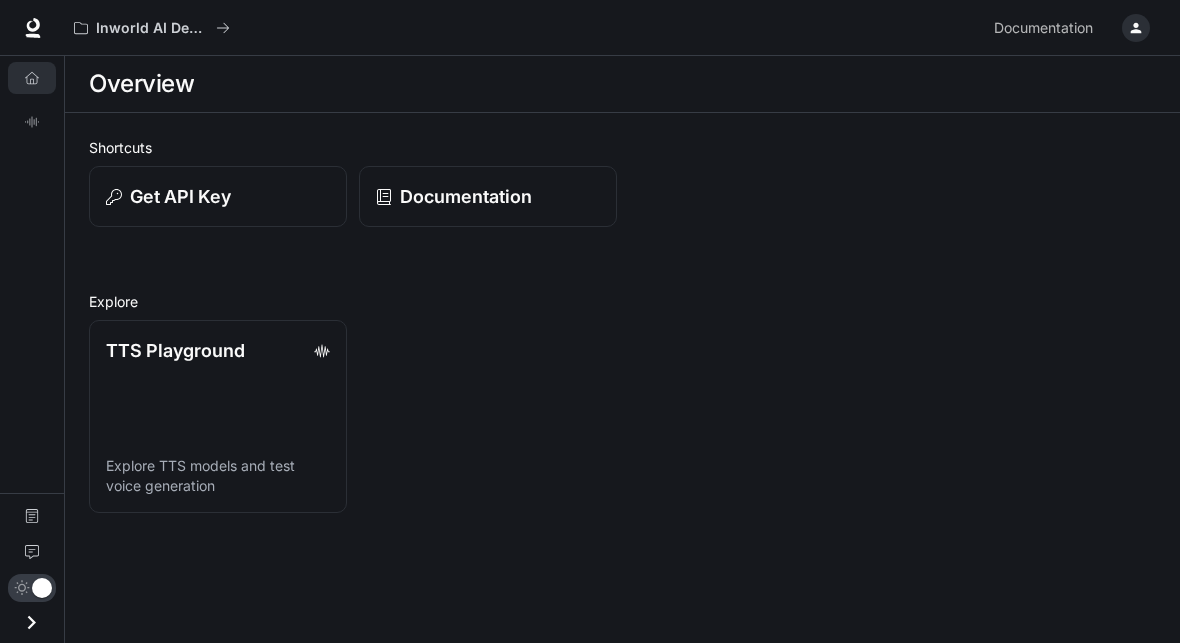 click at bounding box center (31, 622) 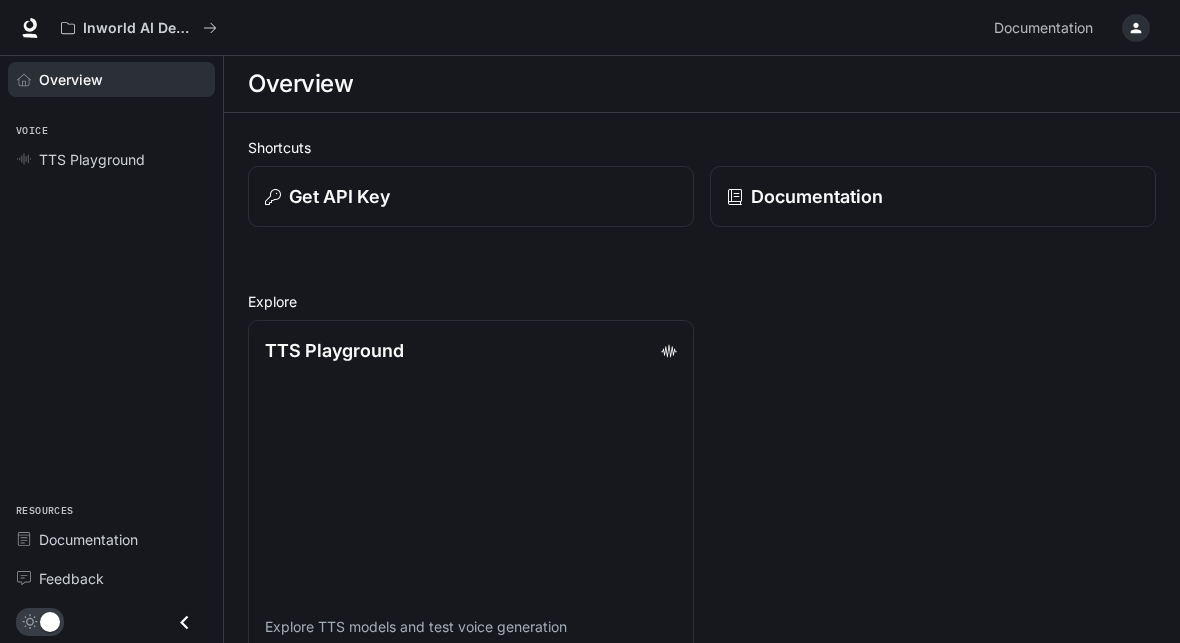 click at bounding box center (24, 80) 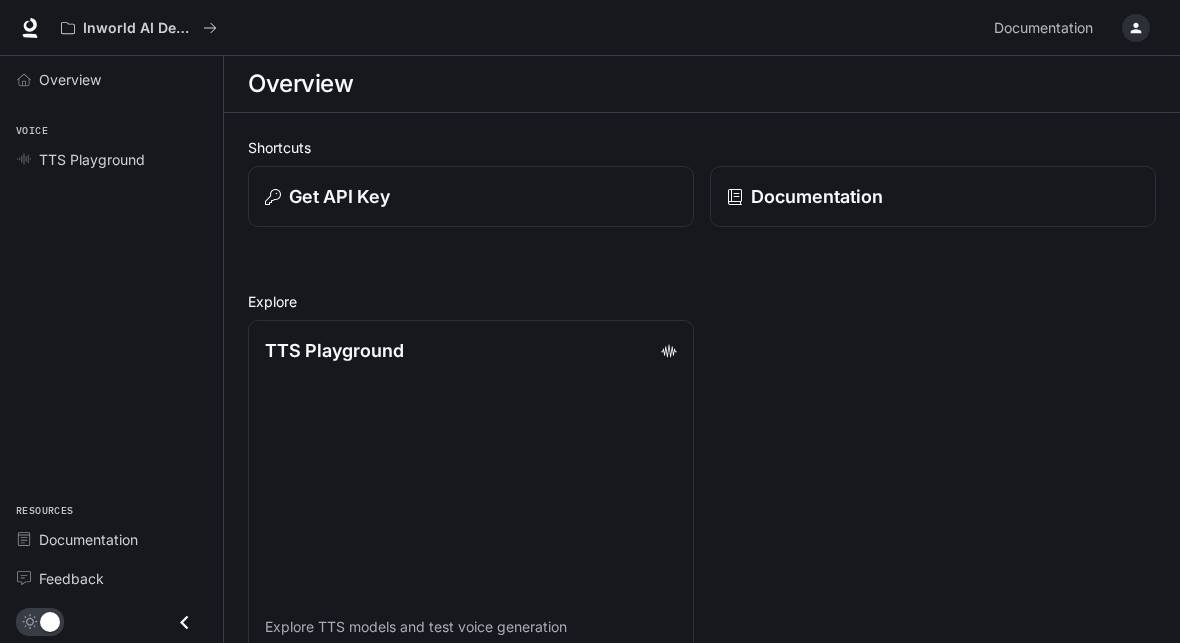 scroll, scrollTop: 0, scrollLeft: 0, axis: both 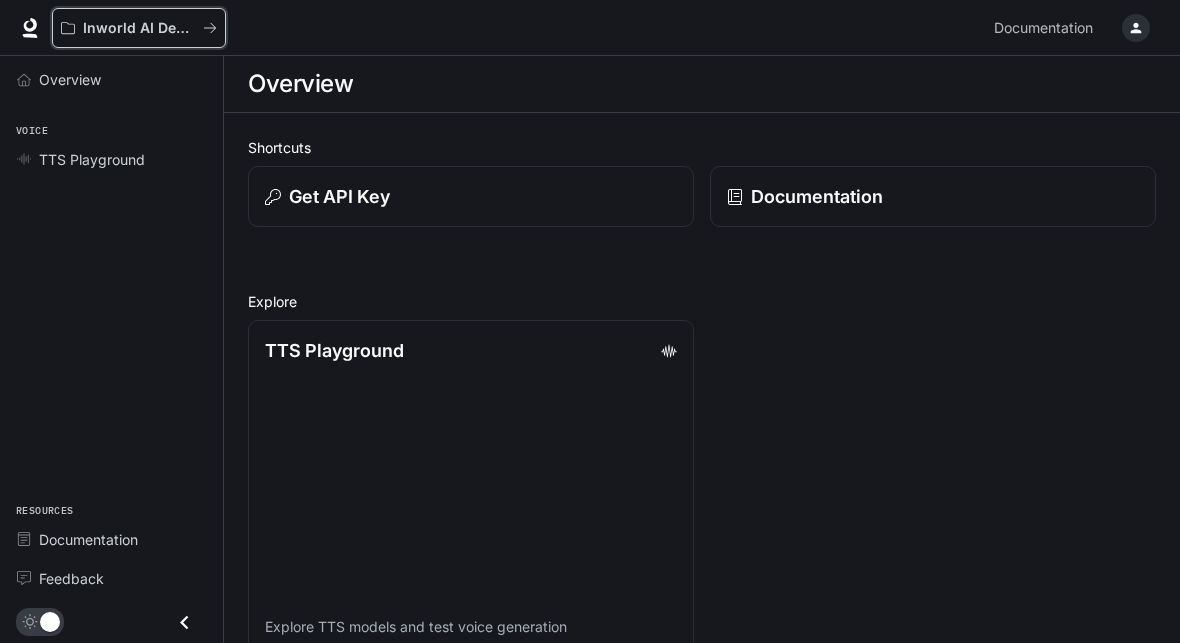 click on "Inworld AI Demos" at bounding box center [139, 28] 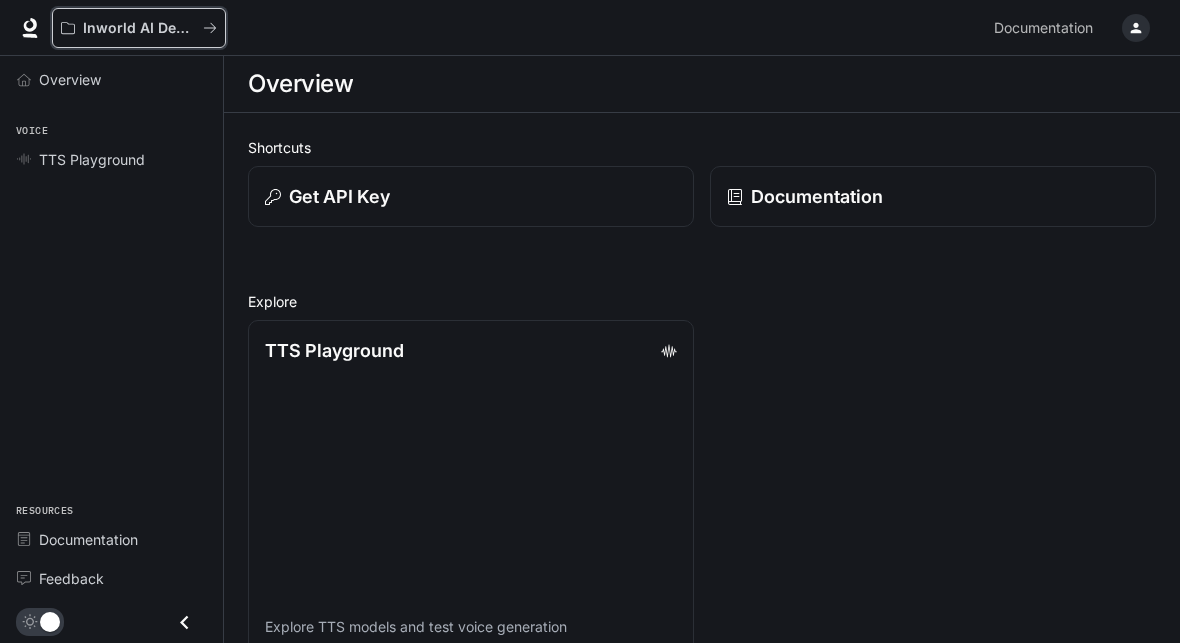 click on "Inworld AI Demos" at bounding box center (139, 28) 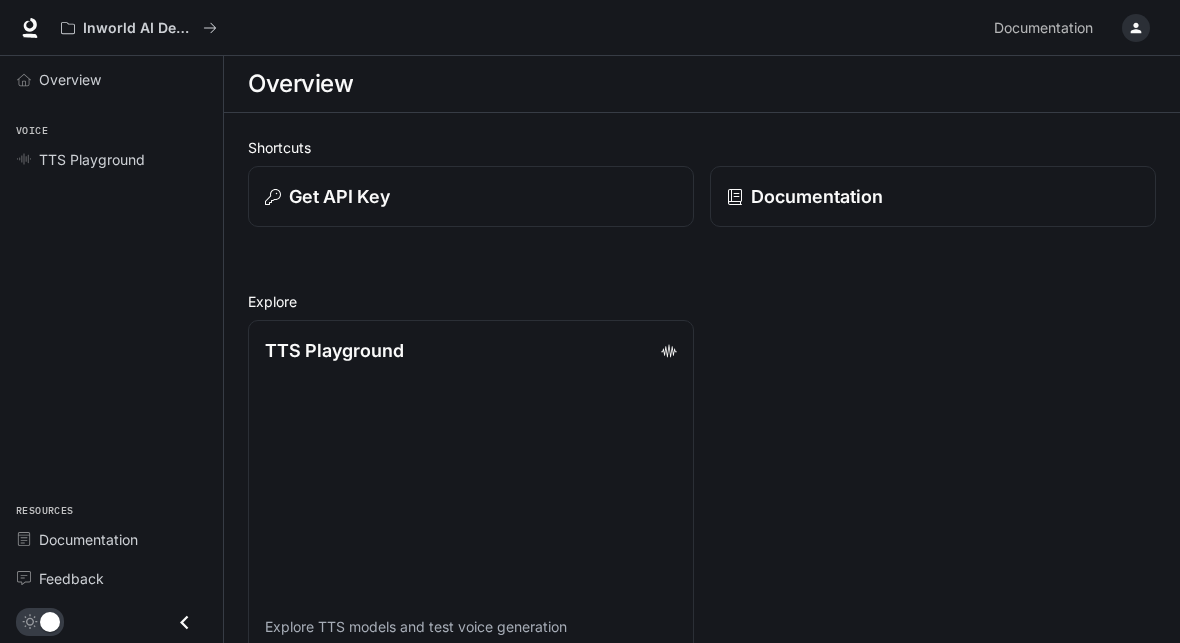 click on "Inworld AI Demos Documentation Documentation" at bounding box center (590, 28) 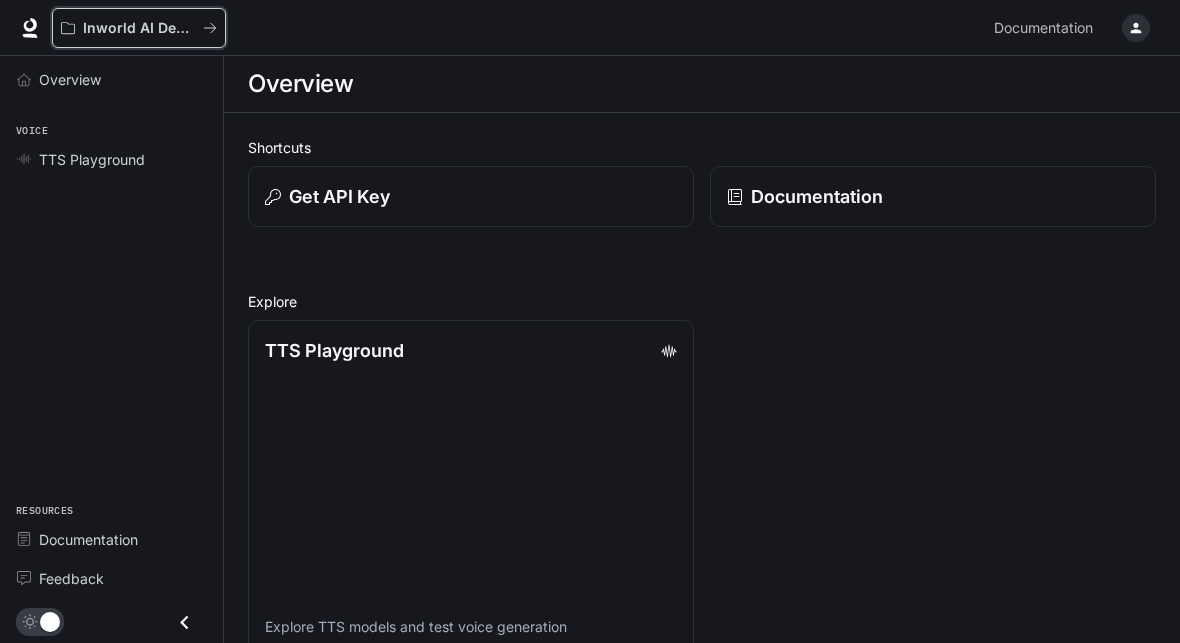 click on "Inworld AI Demos" at bounding box center [139, 28] 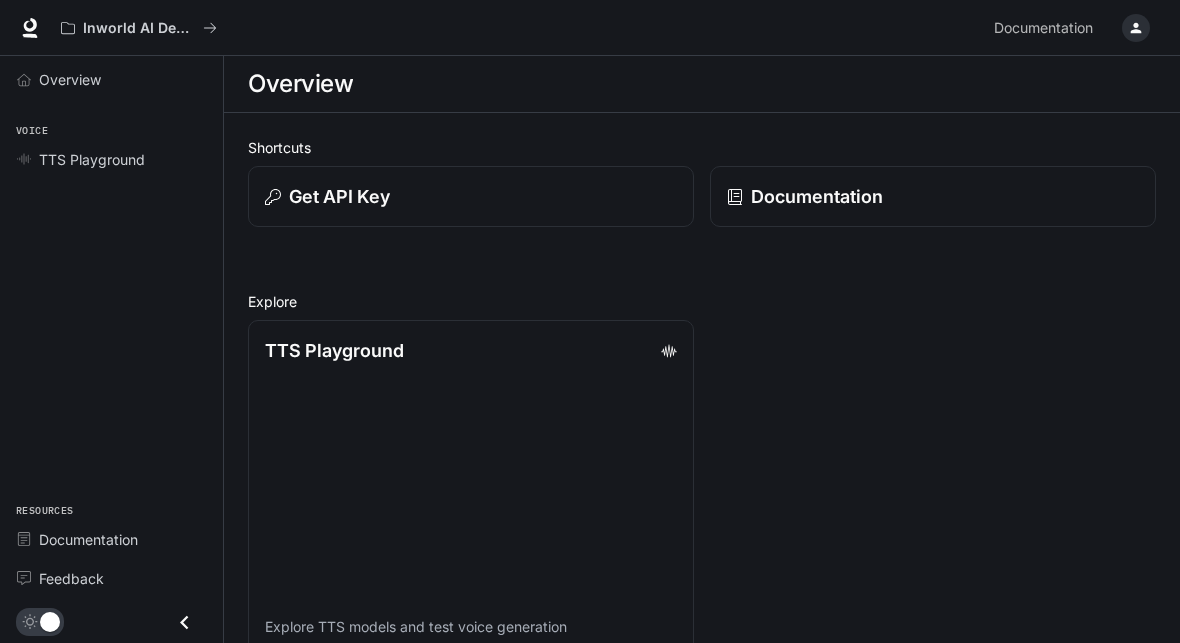 click on "Inworld AI Demos" at bounding box center [139, 28] 